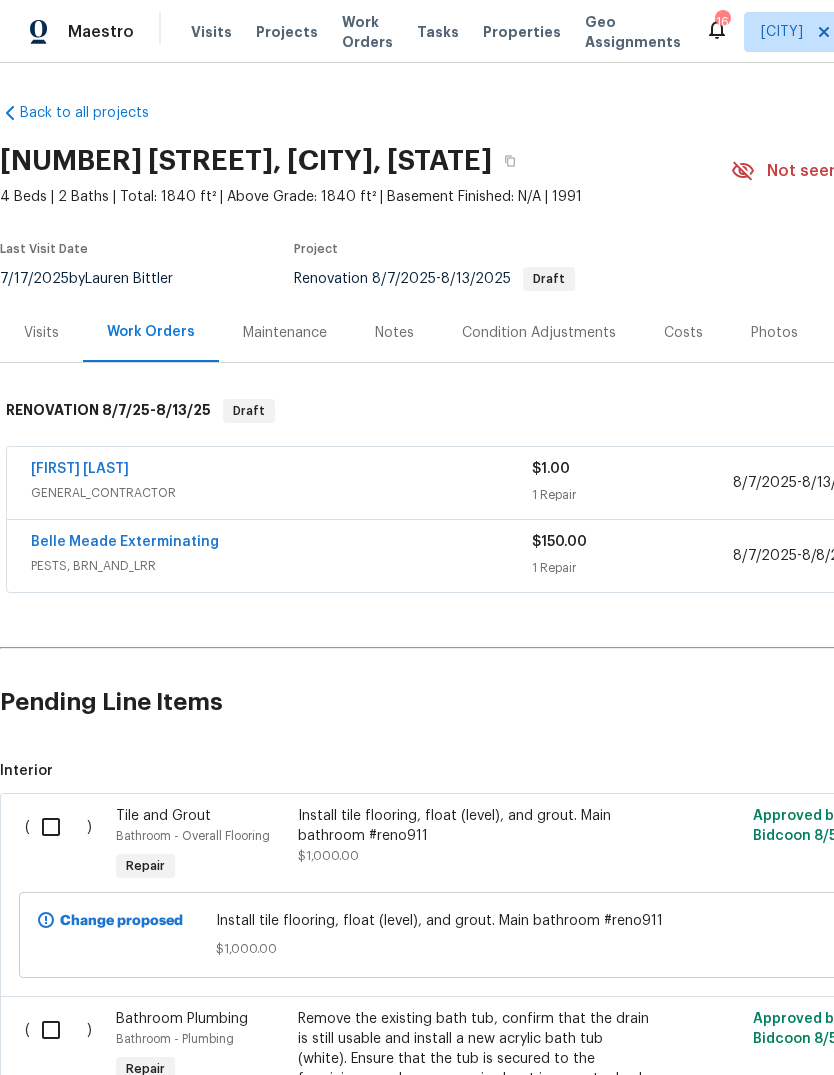 scroll, scrollTop: 0, scrollLeft: 0, axis: both 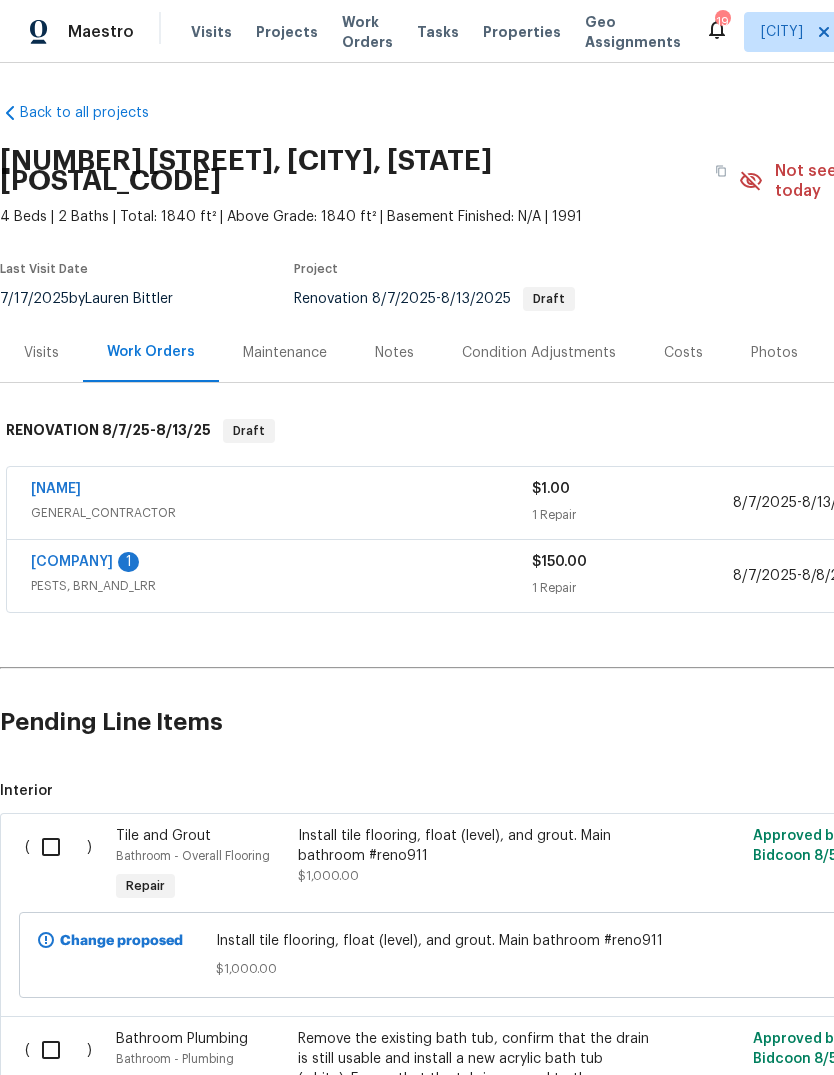 click on "[COMPANY]" at bounding box center (72, 562) 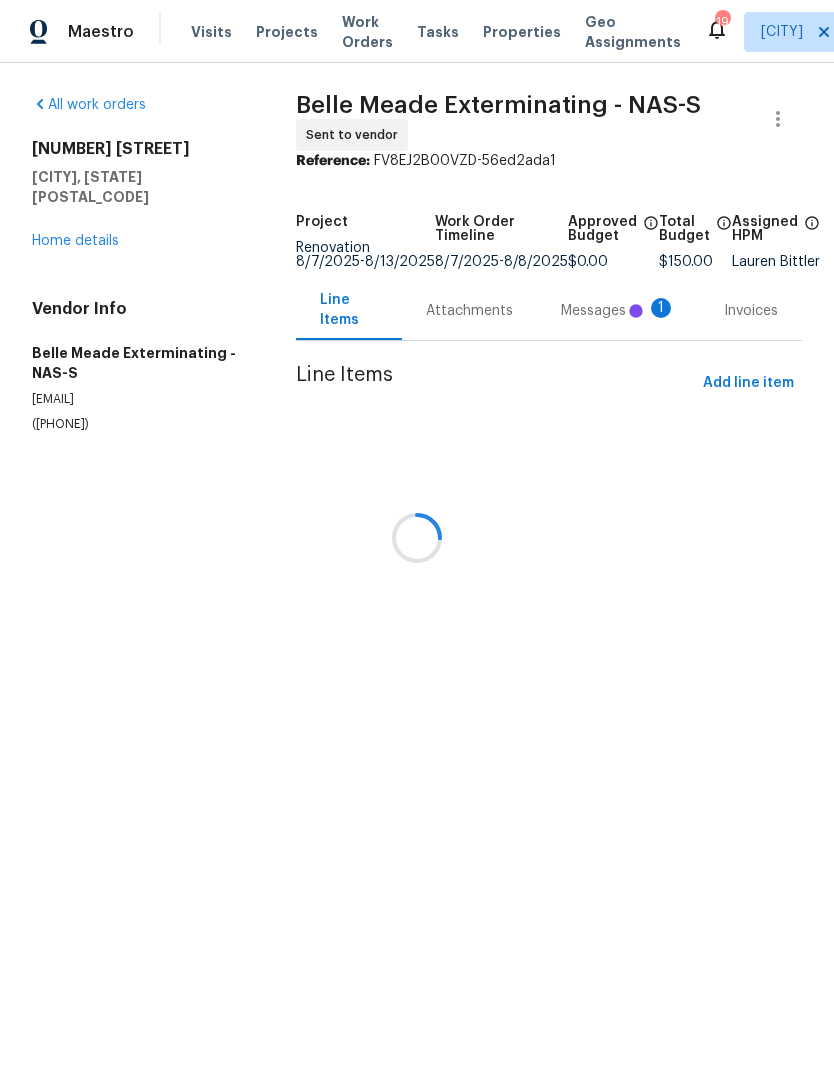 click at bounding box center [417, 537] 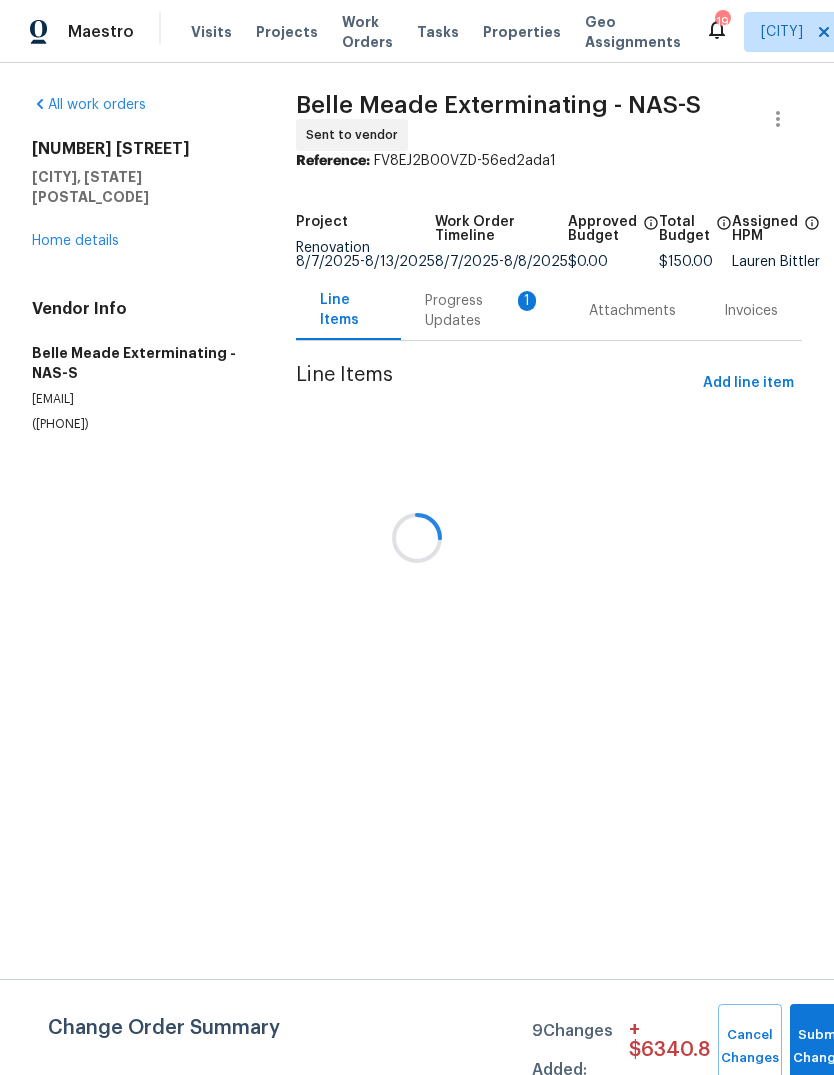 click at bounding box center (417, 537) 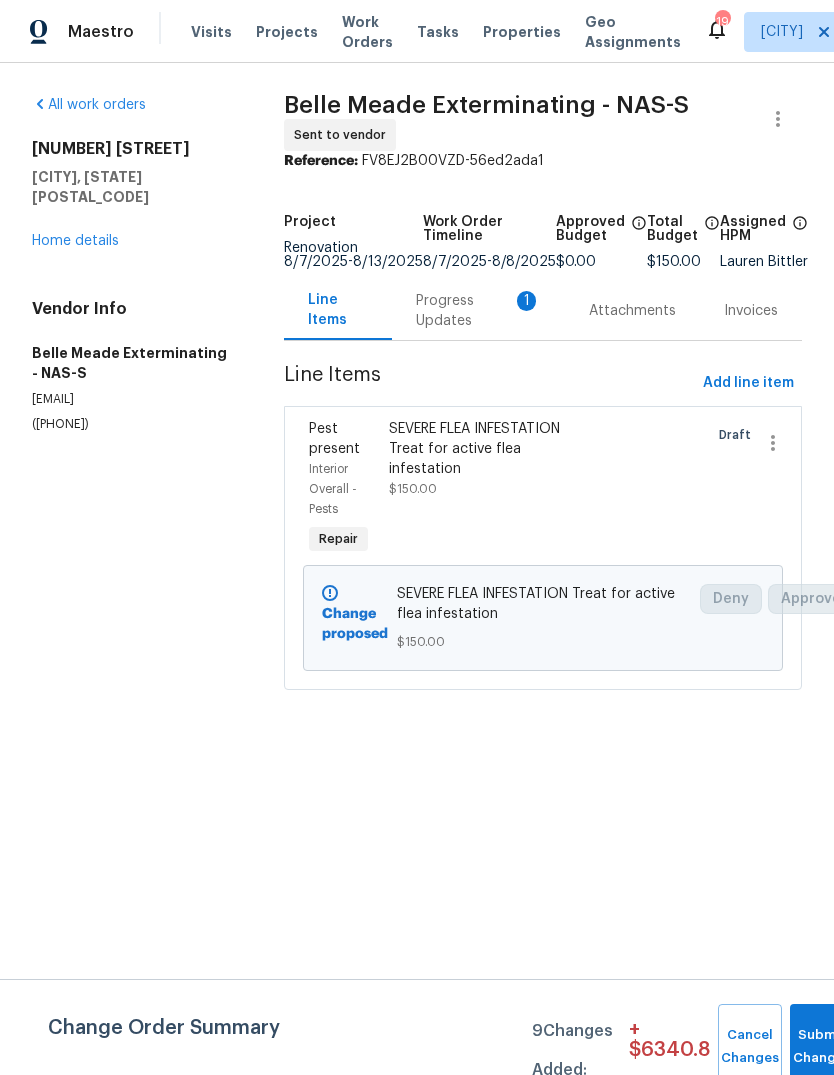 click on "Progress Updates 1" at bounding box center [478, 311] 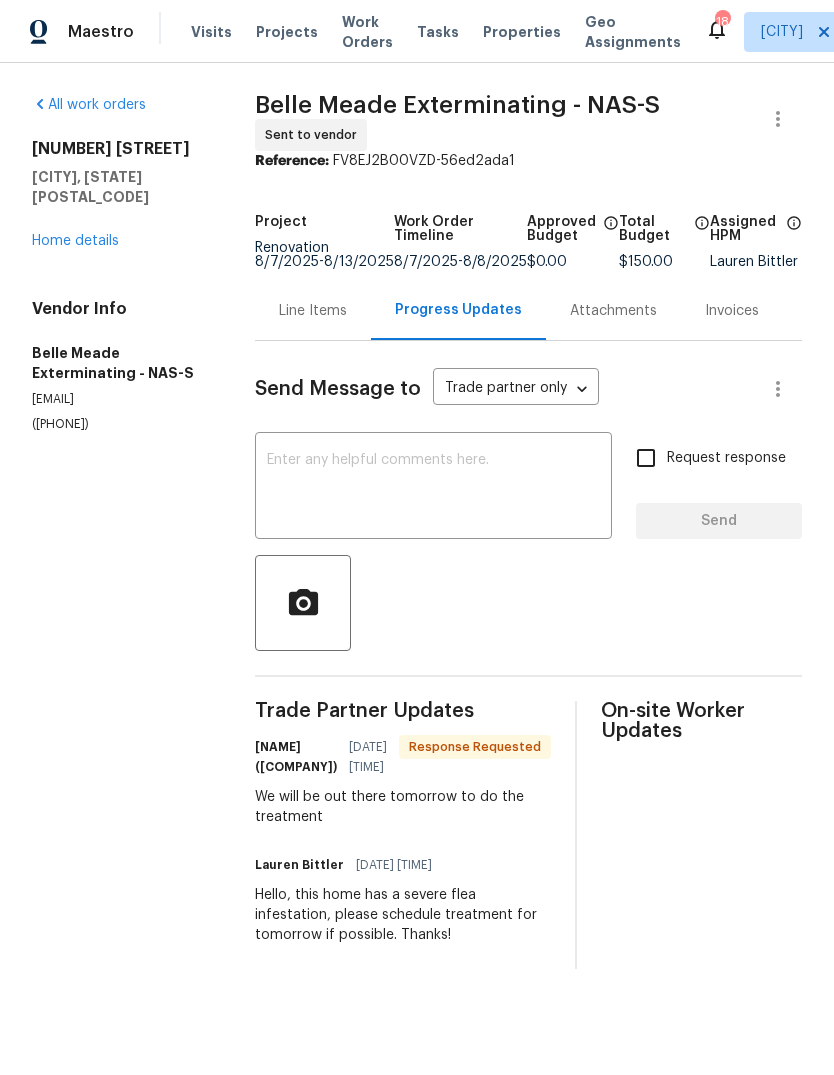 click at bounding box center [433, 488] 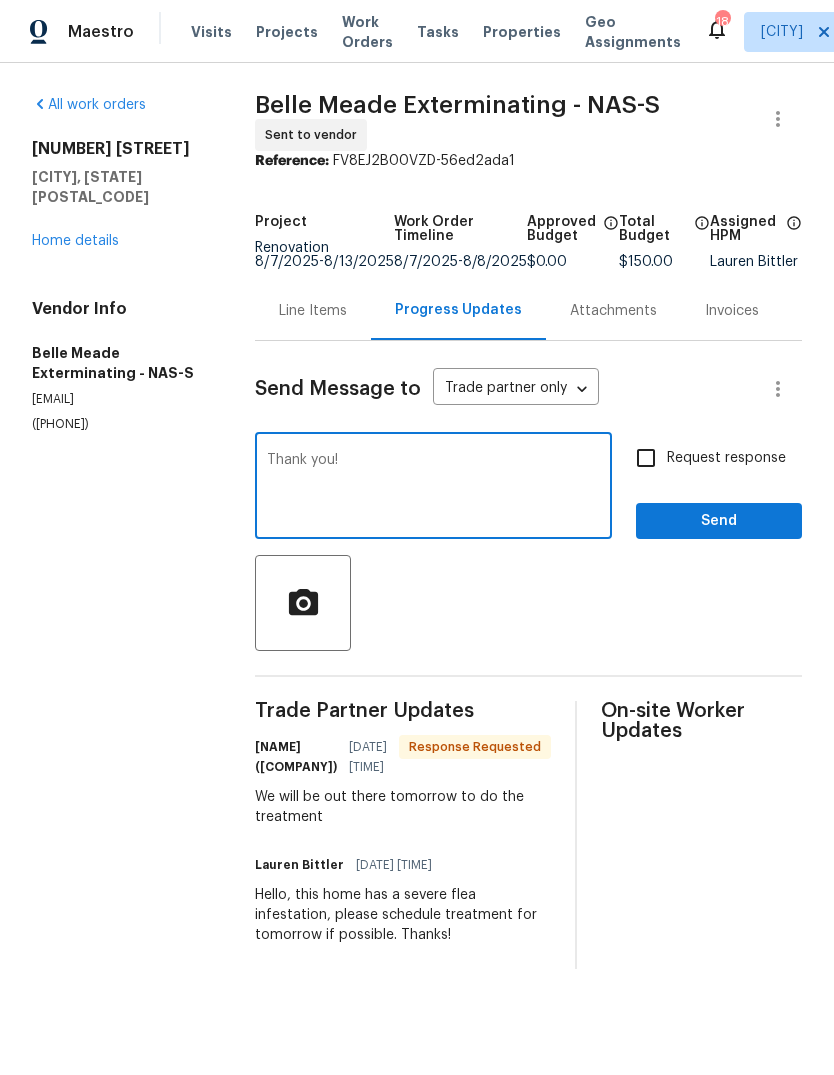 type on "Thank you!" 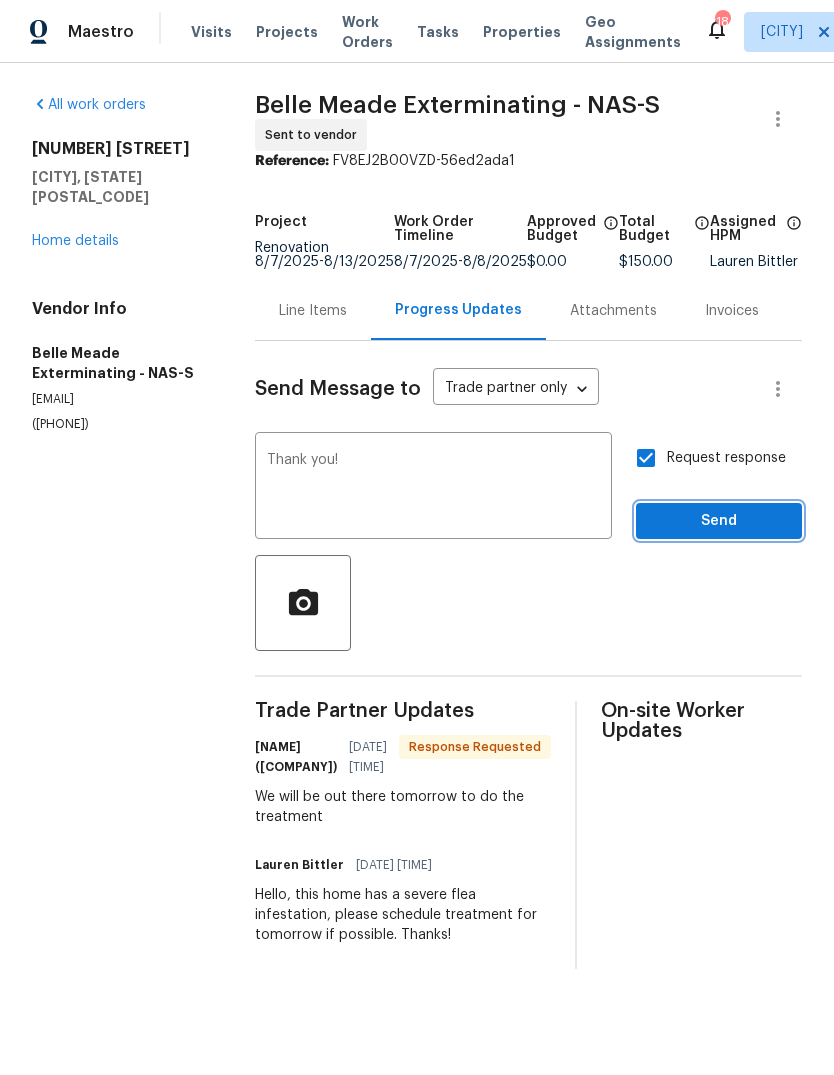 click on "Send" at bounding box center (719, 521) 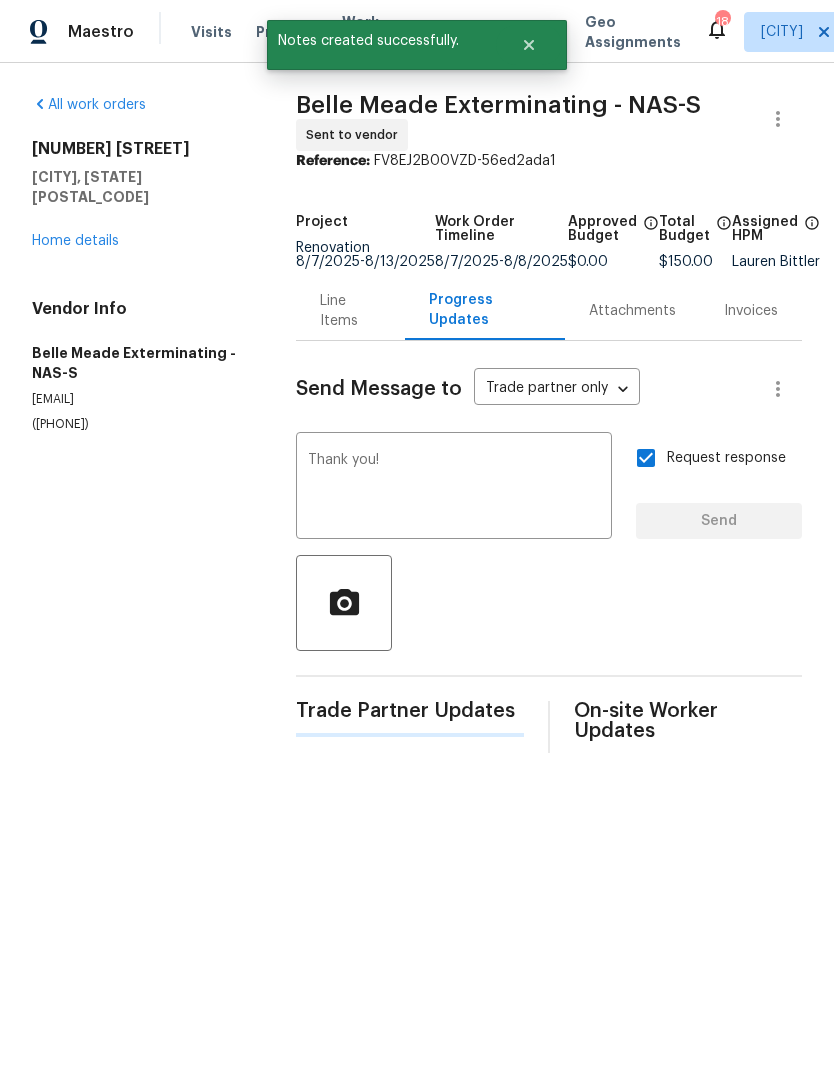 type 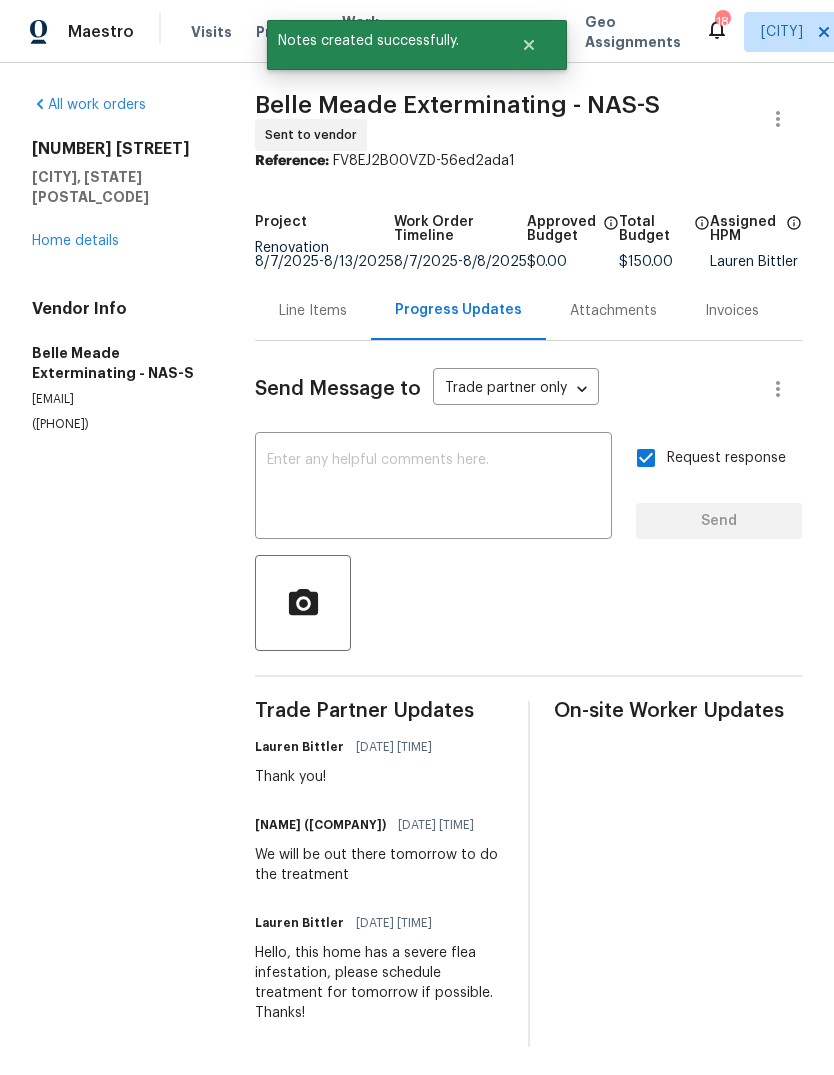 click on "Home details" at bounding box center [75, 241] 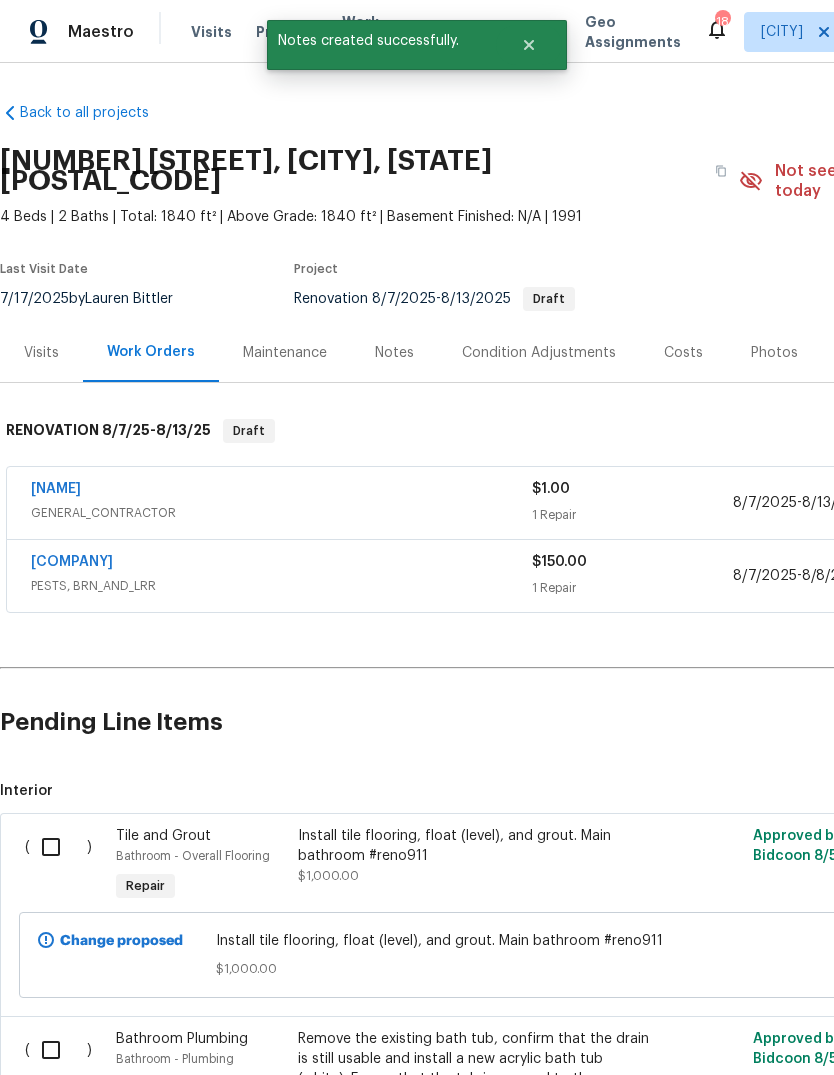 click on "Notes" at bounding box center [394, 353] 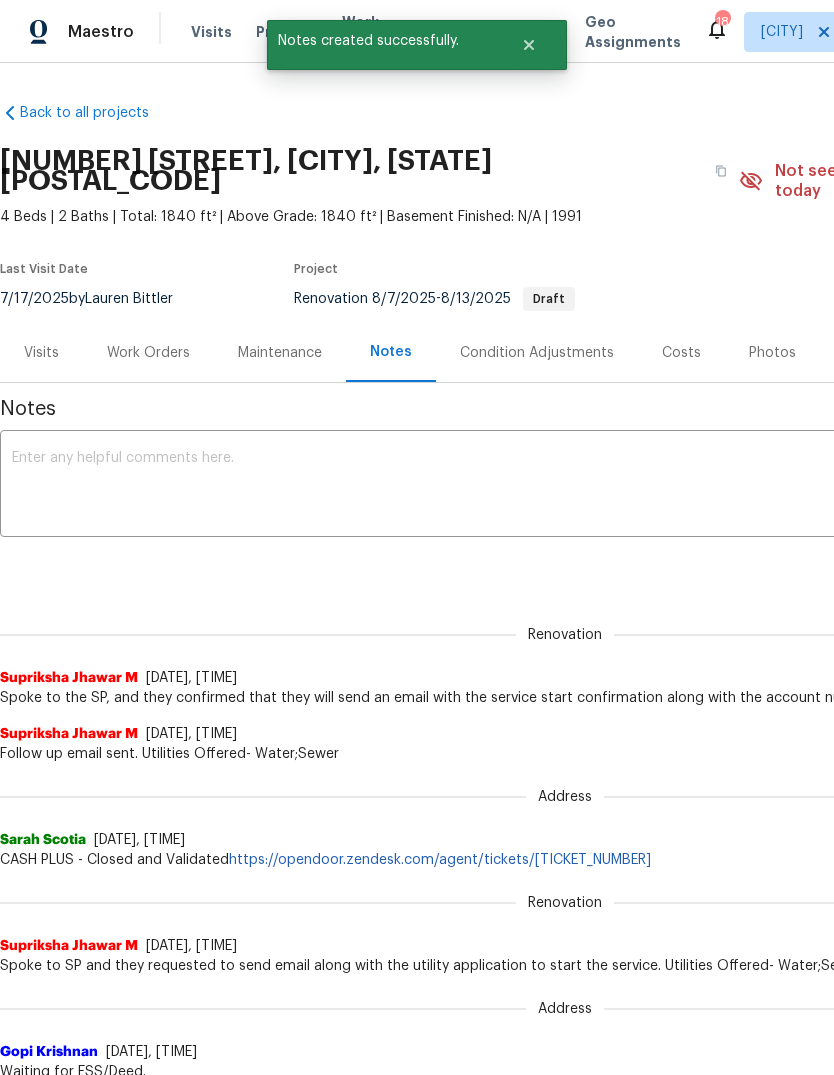 click at bounding box center (565, 486) 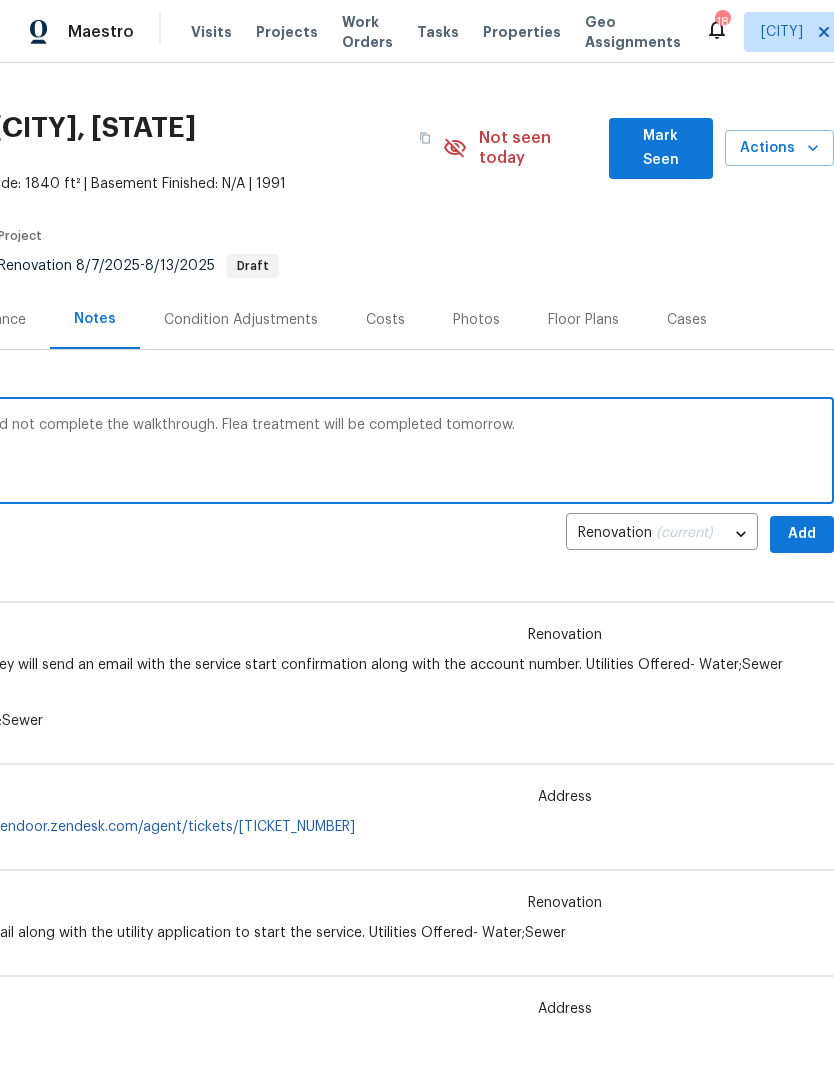 scroll, scrollTop: 33, scrollLeft: 296, axis: both 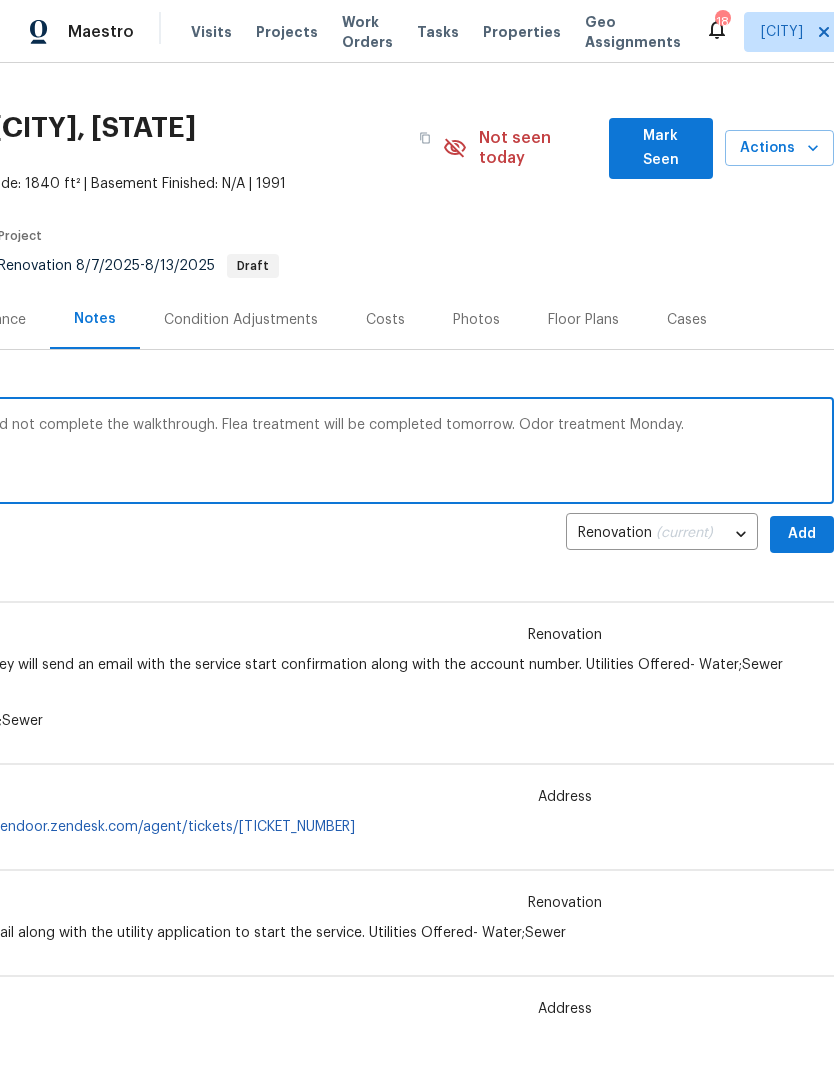 type on "D1W this home is infested with fleas, I could not complete the walkthrough. Flea treatment will be completed tomorrow. Odor treatment Monday." 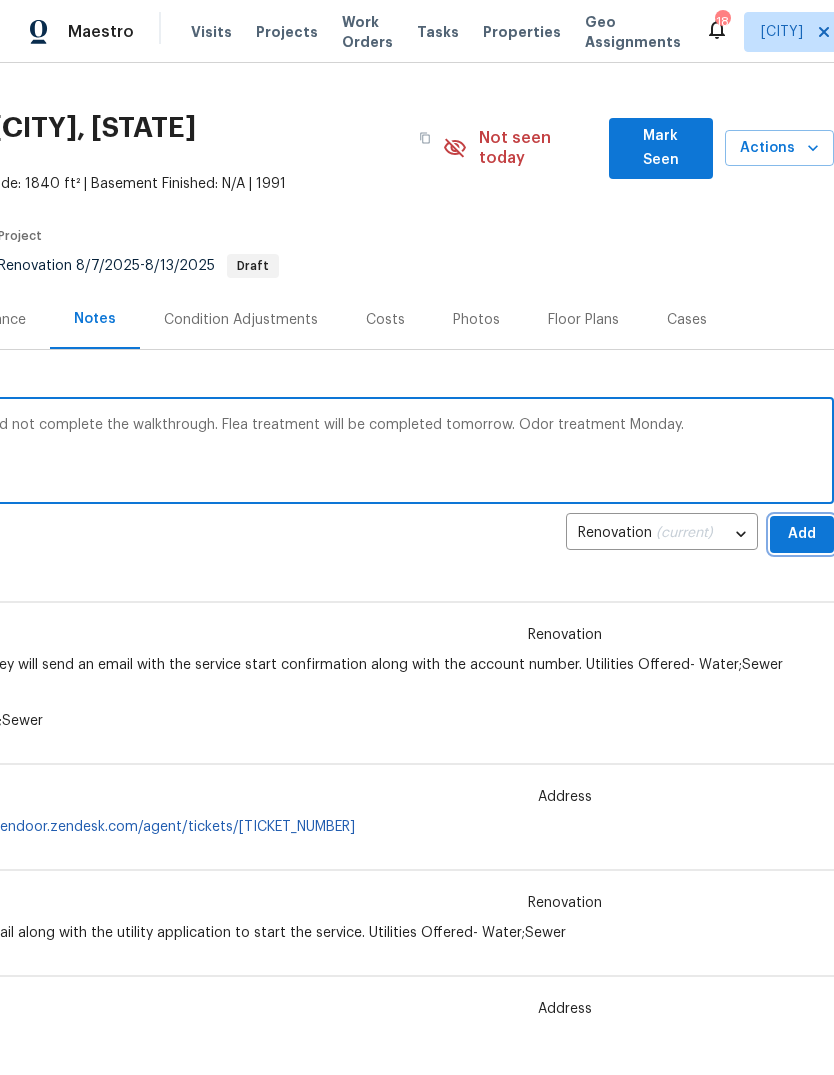 click on "Add" at bounding box center [802, 534] 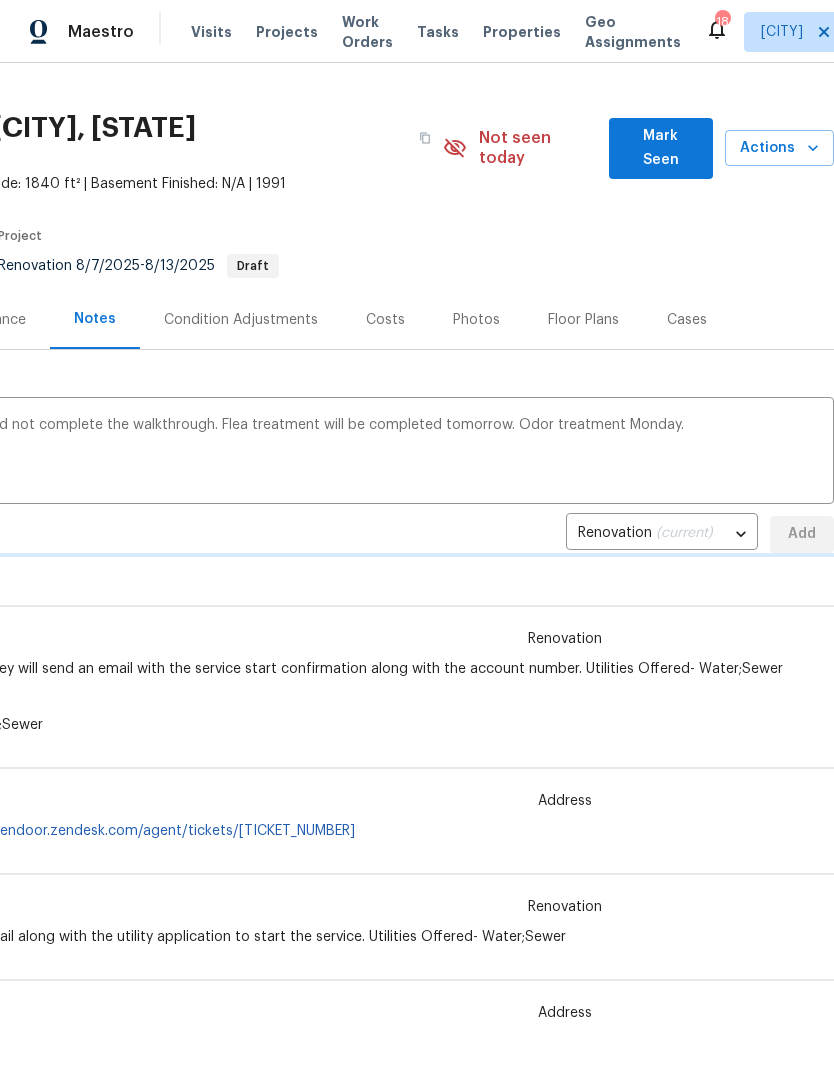 type 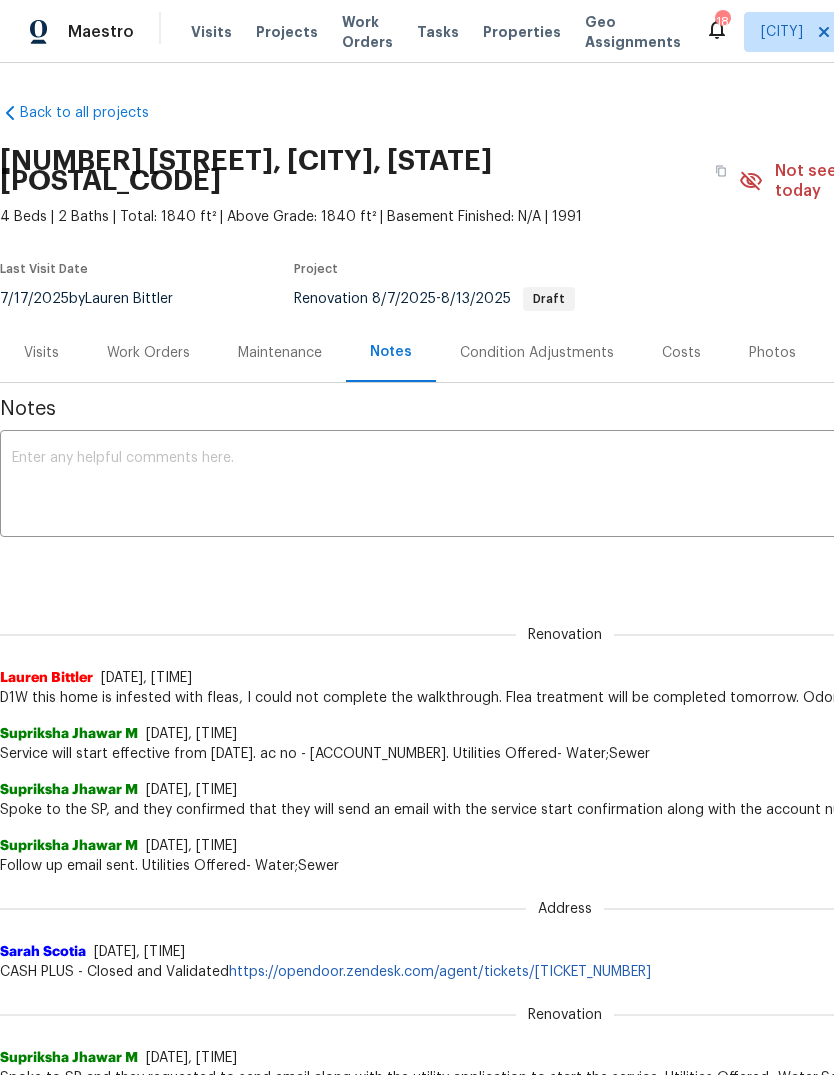scroll, scrollTop: 0, scrollLeft: 0, axis: both 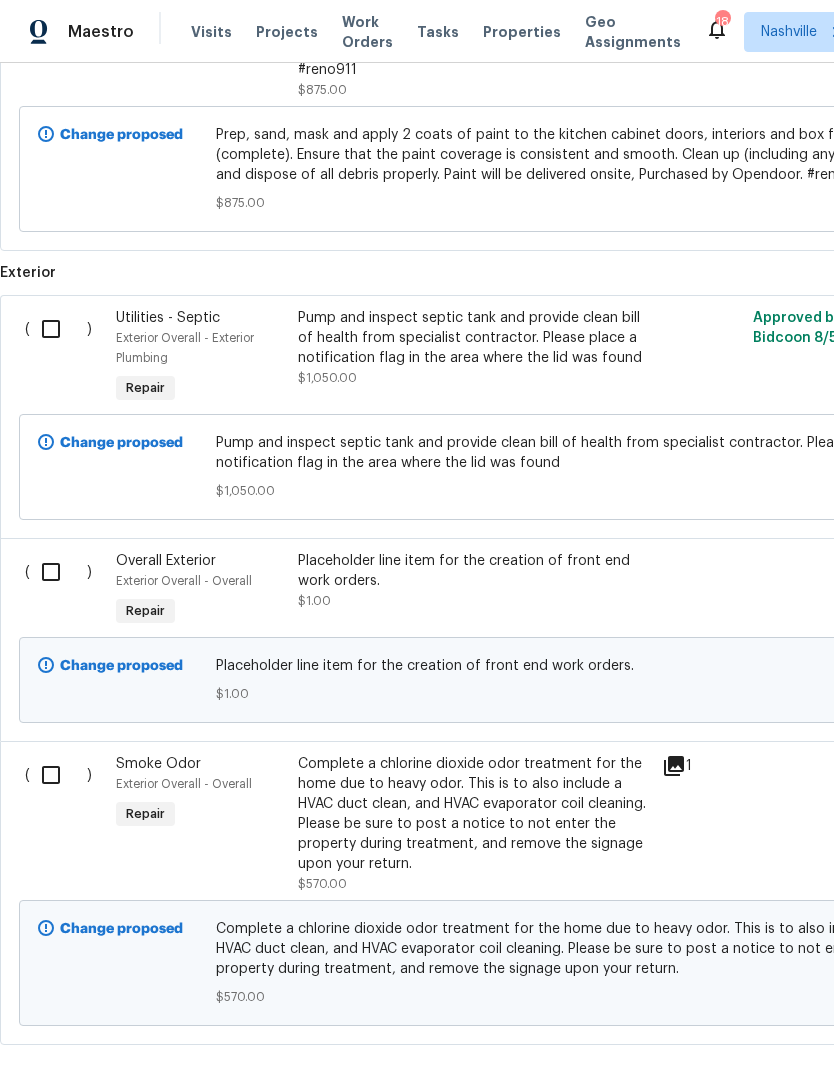 click at bounding box center (58, 775) 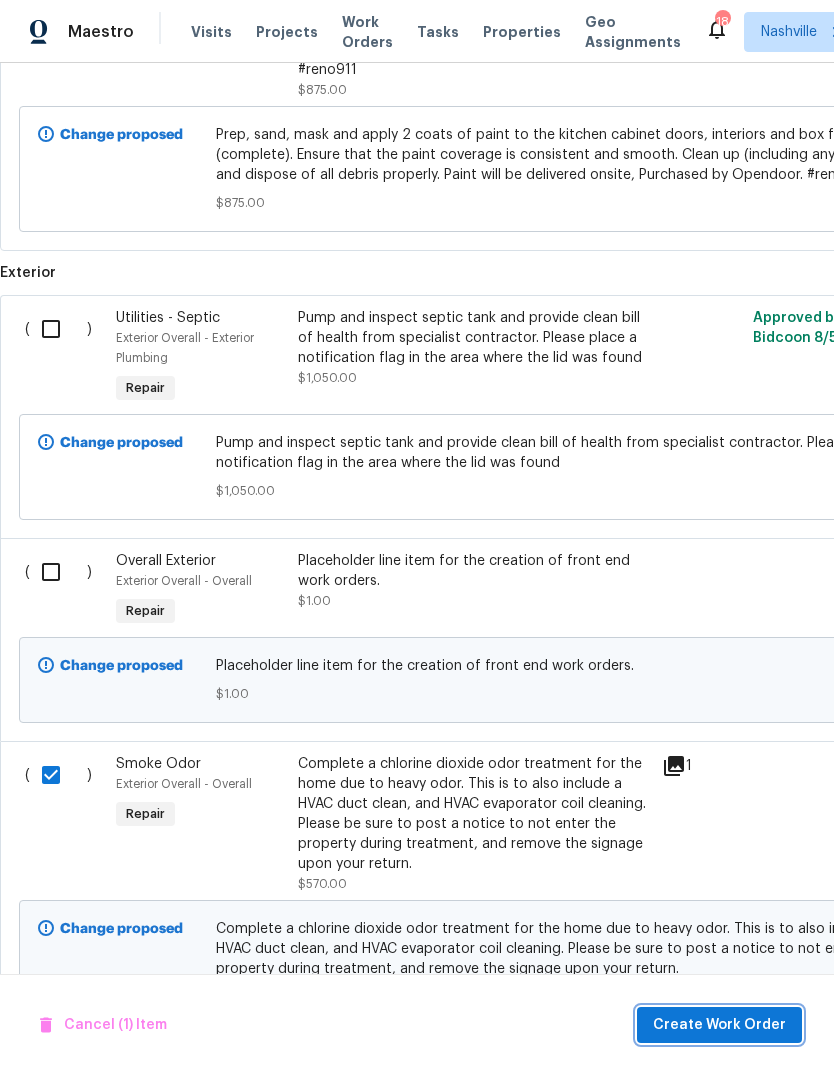 click on "Create Work Order" at bounding box center (719, 1025) 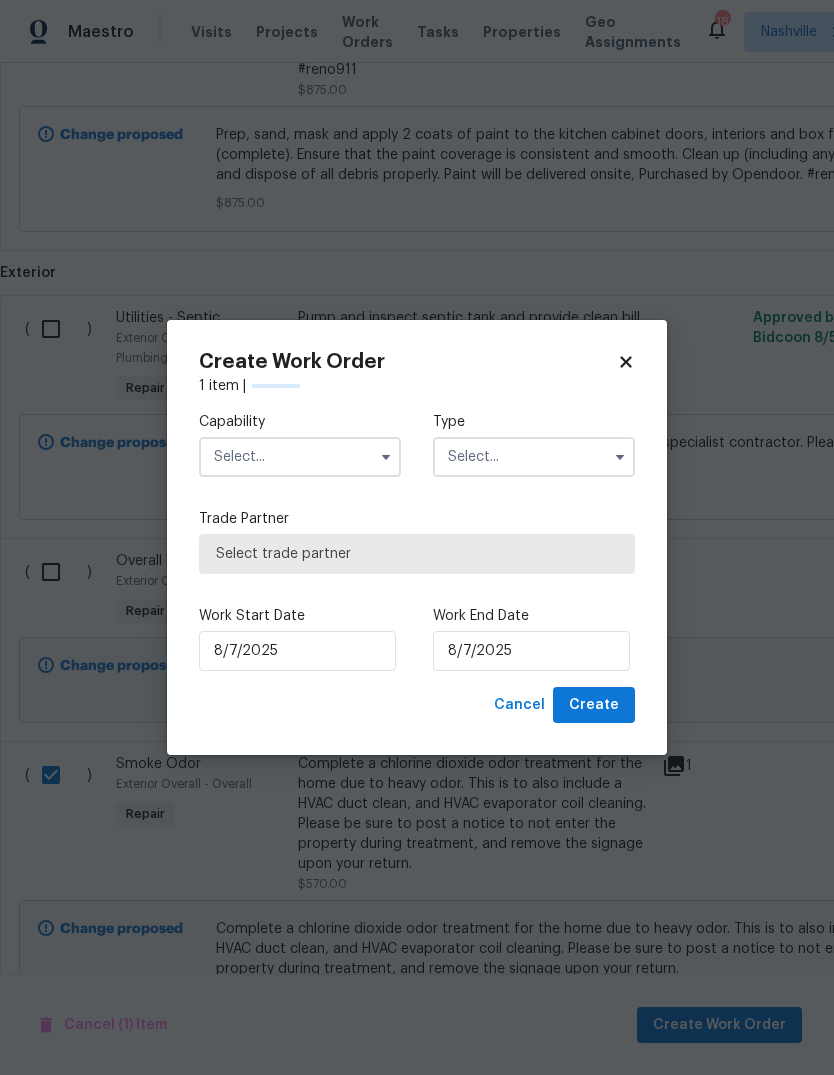 click at bounding box center [300, 457] 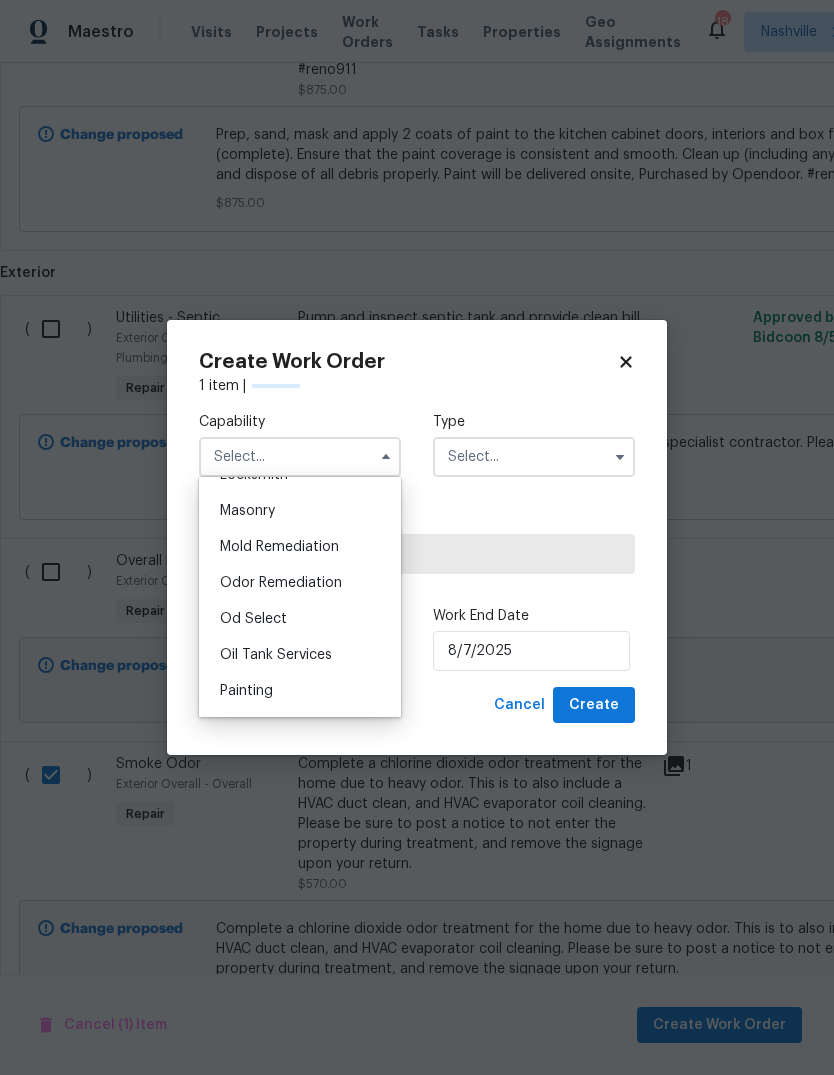 scroll, scrollTop: 1523, scrollLeft: 0, axis: vertical 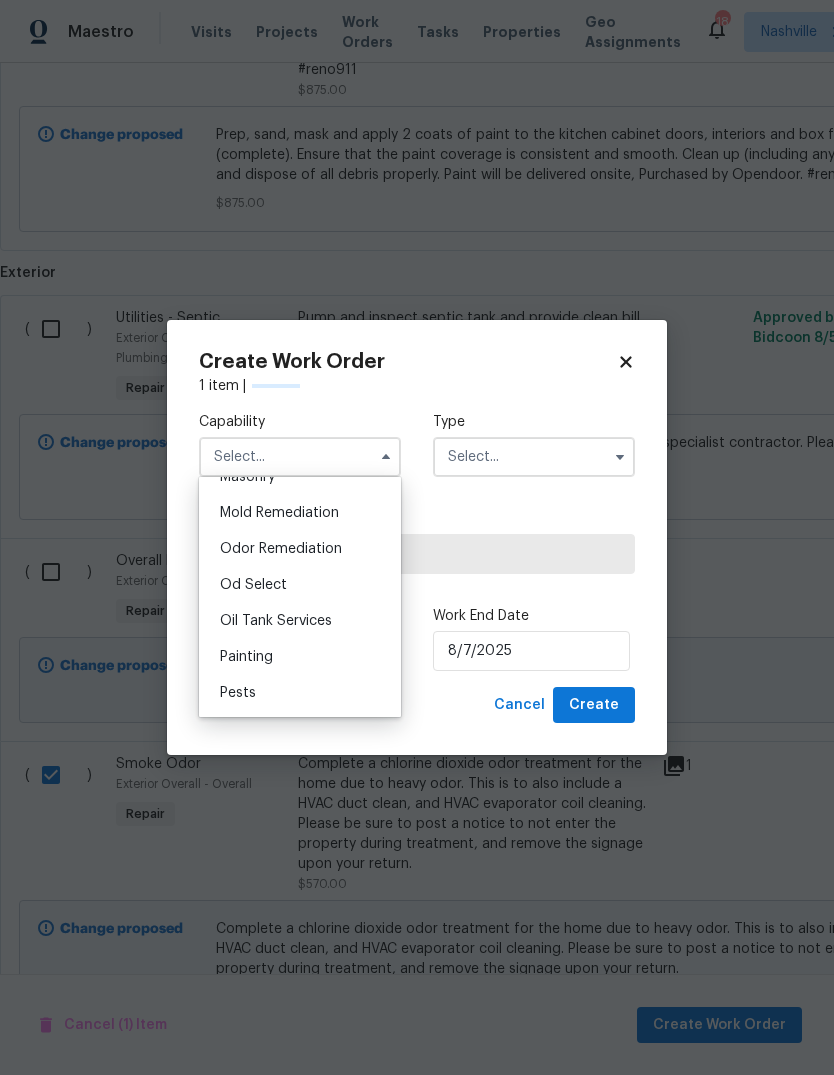 click on "Odor Remediation" at bounding box center (281, 549) 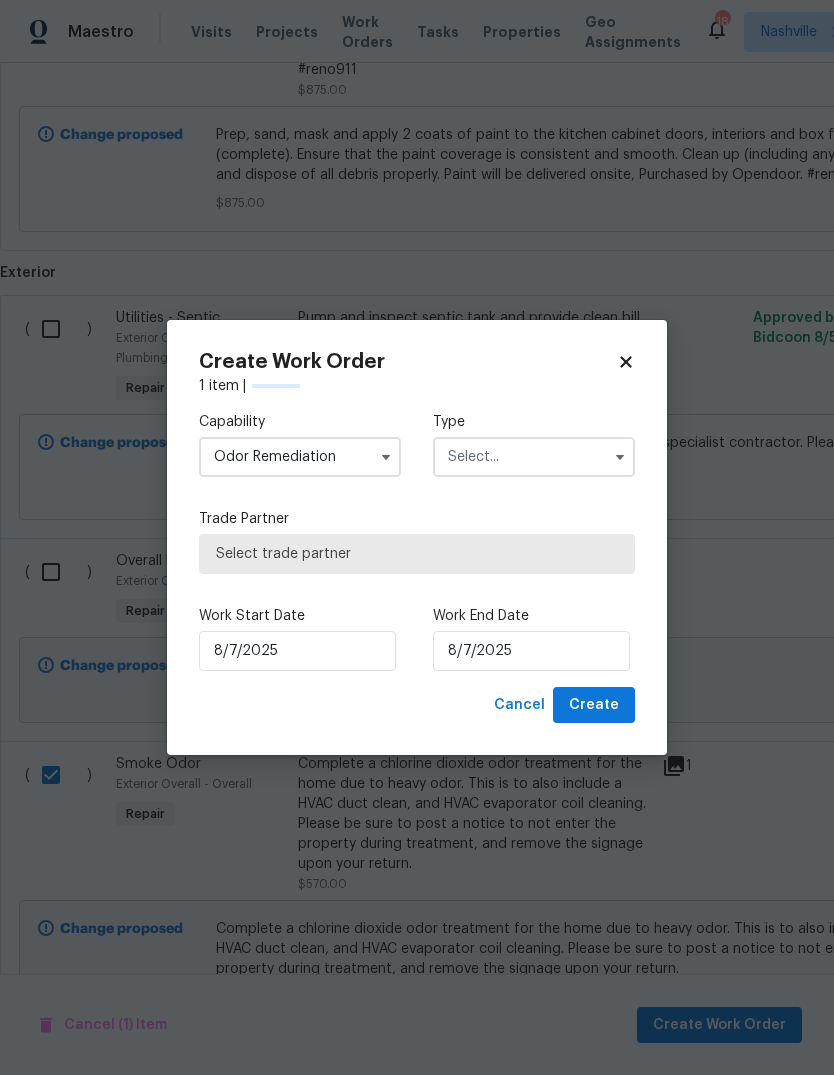 click at bounding box center (534, 457) 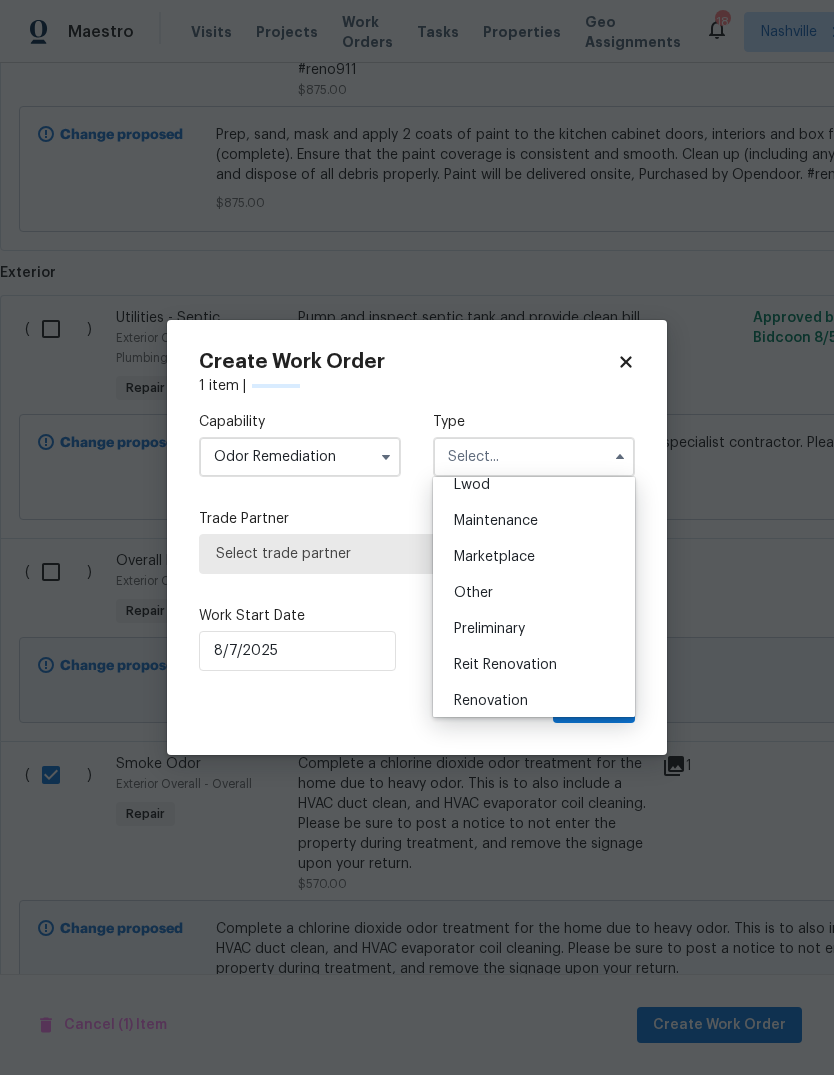 scroll, scrollTop: 305, scrollLeft: 0, axis: vertical 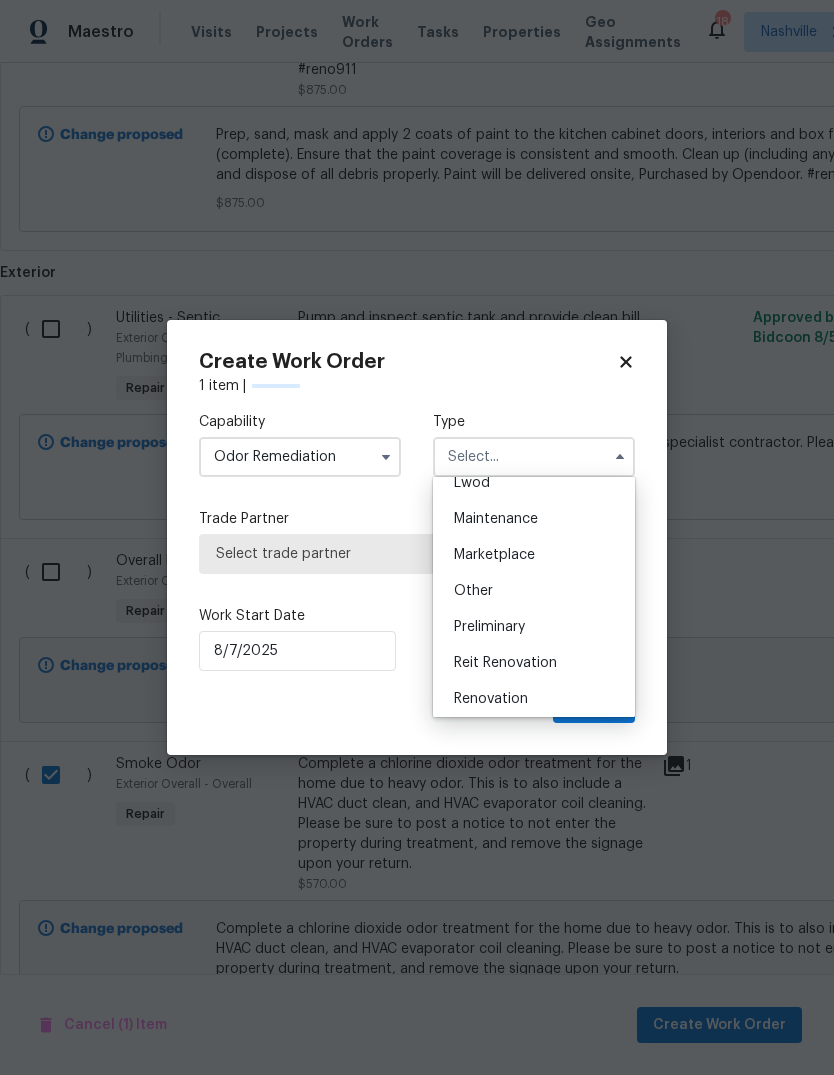 click on "Renovation" at bounding box center [534, 699] 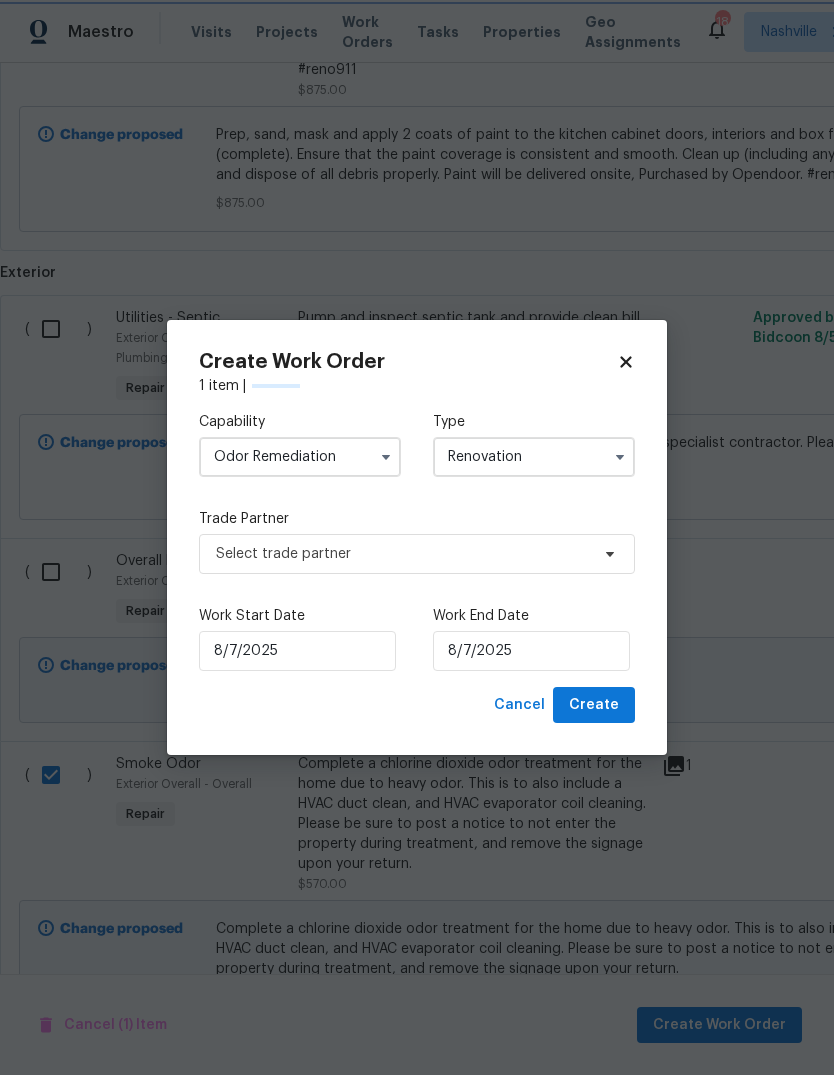 scroll, scrollTop: 0, scrollLeft: 0, axis: both 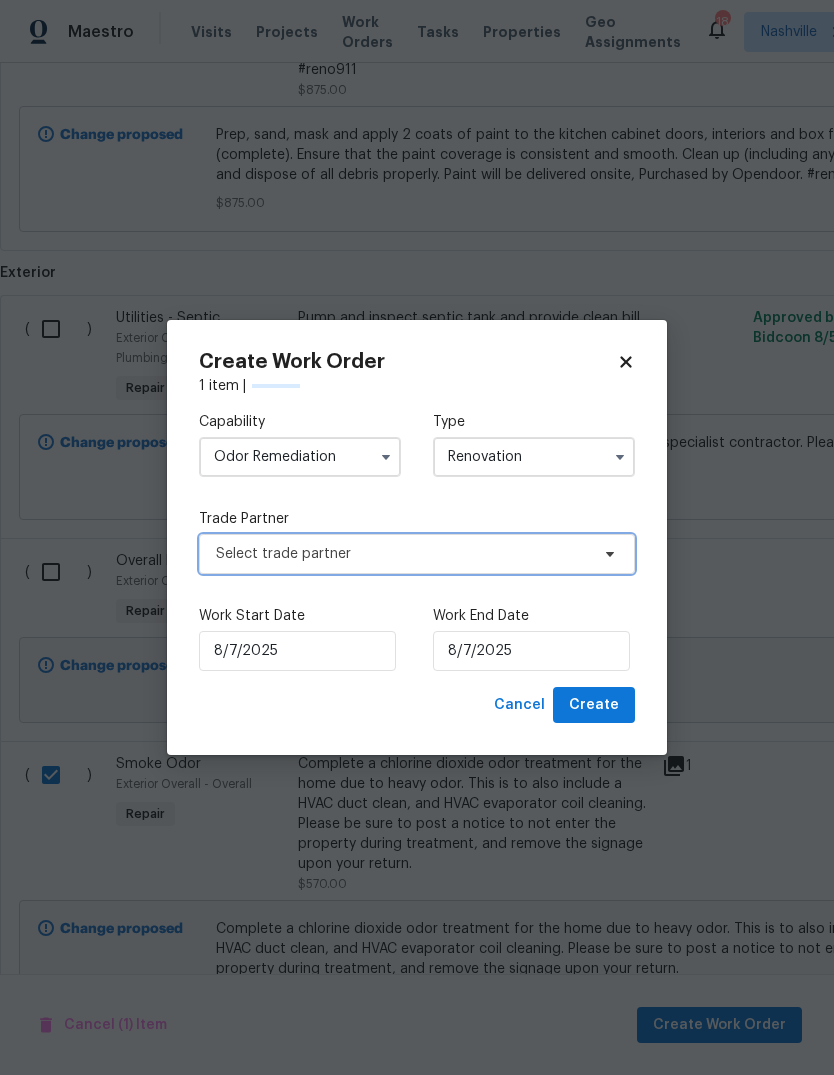 click on "Select trade partner" at bounding box center [402, 554] 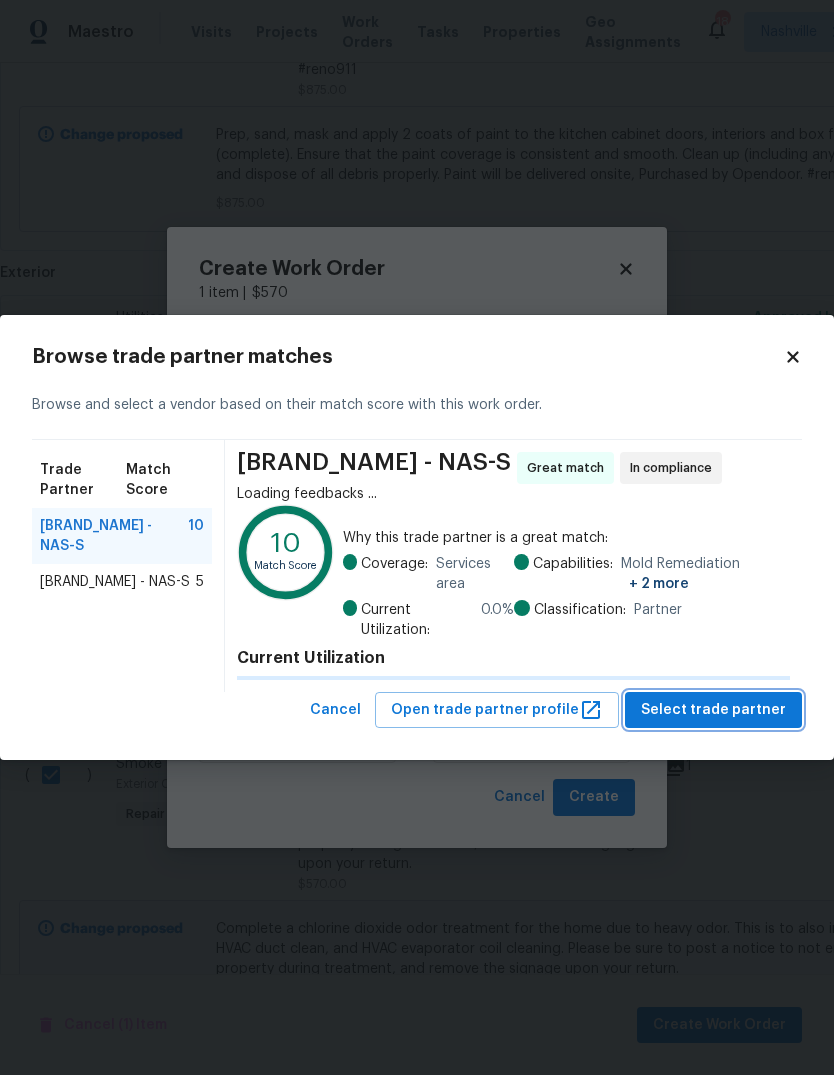 click on "Select trade partner" at bounding box center [713, 710] 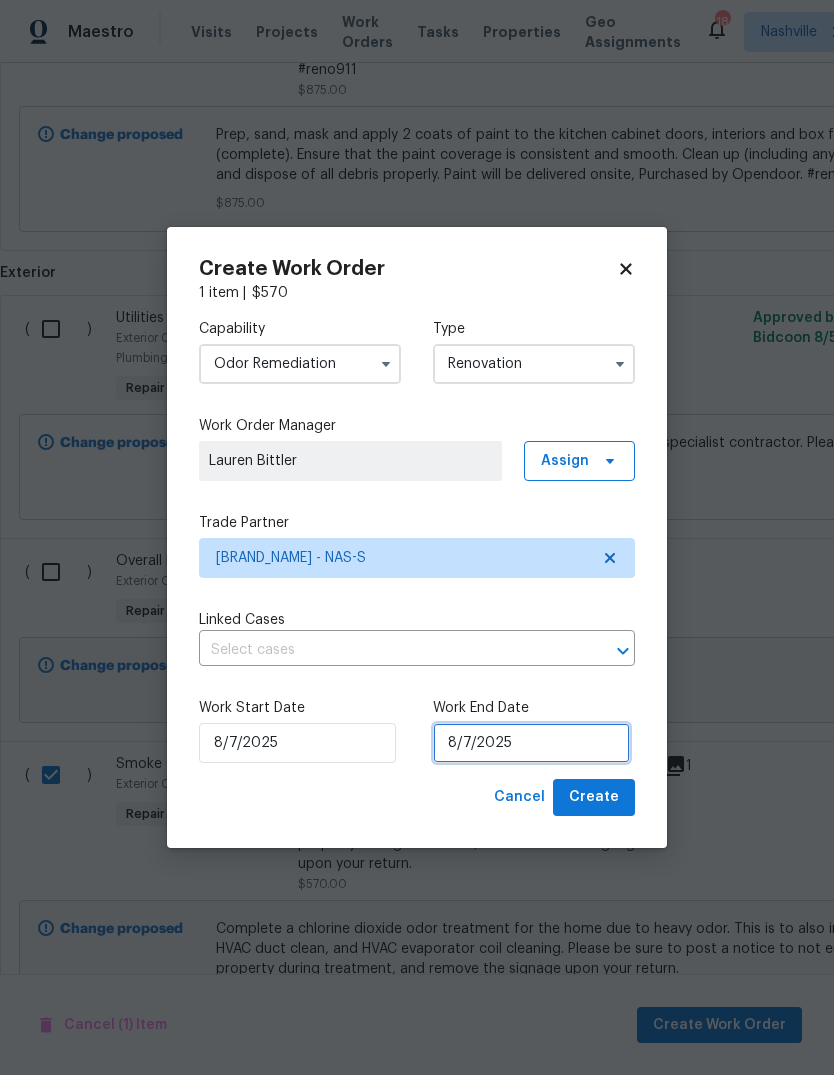 click on "8/7/2025" at bounding box center (531, 743) 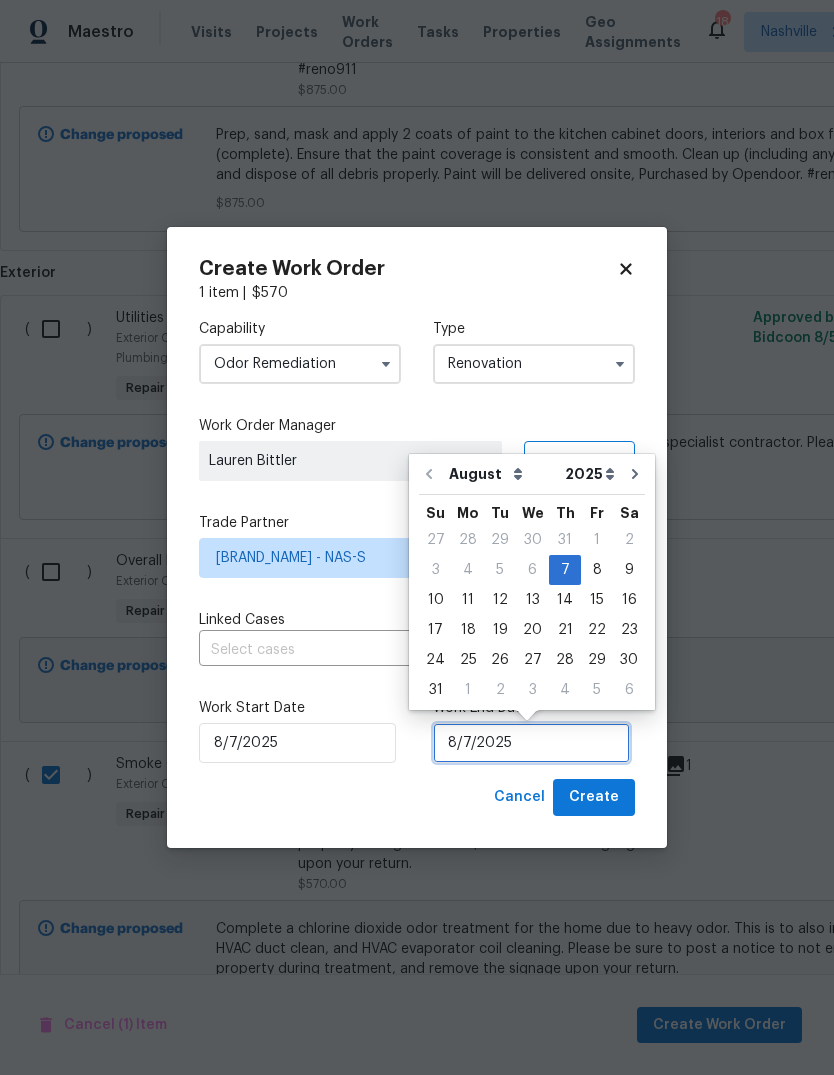 scroll, scrollTop: 15, scrollLeft: 0, axis: vertical 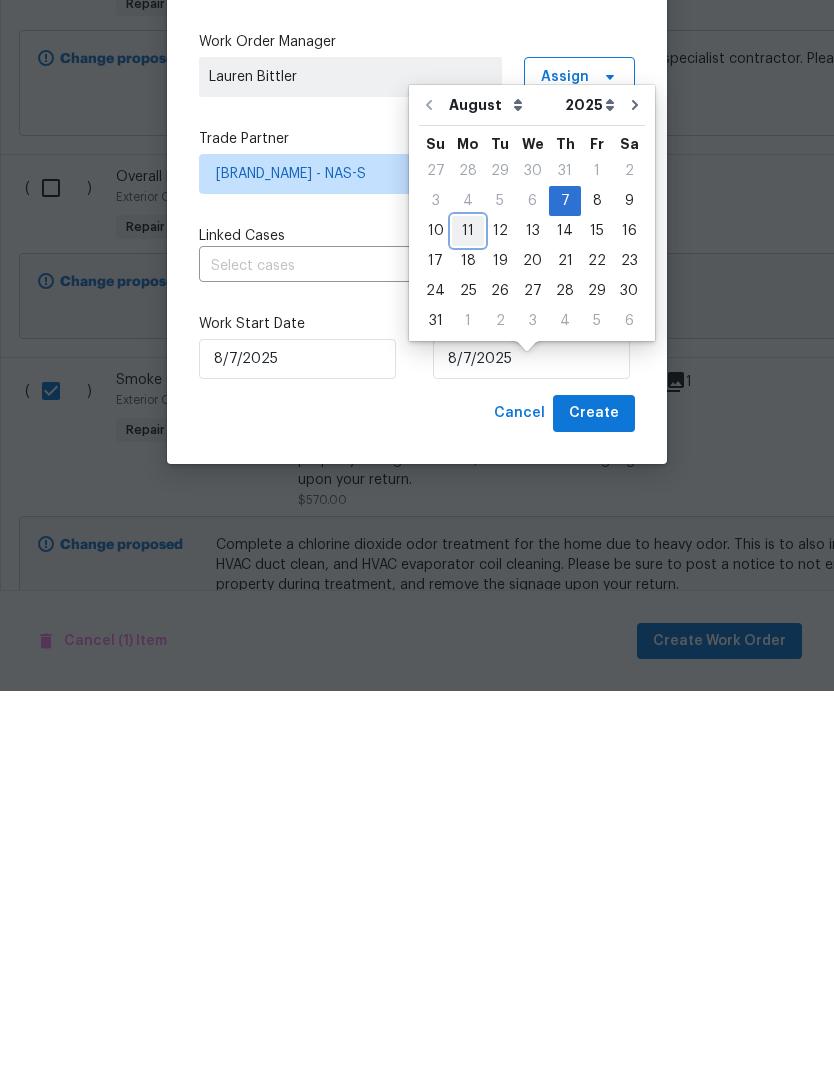 click on "11" at bounding box center [468, 615] 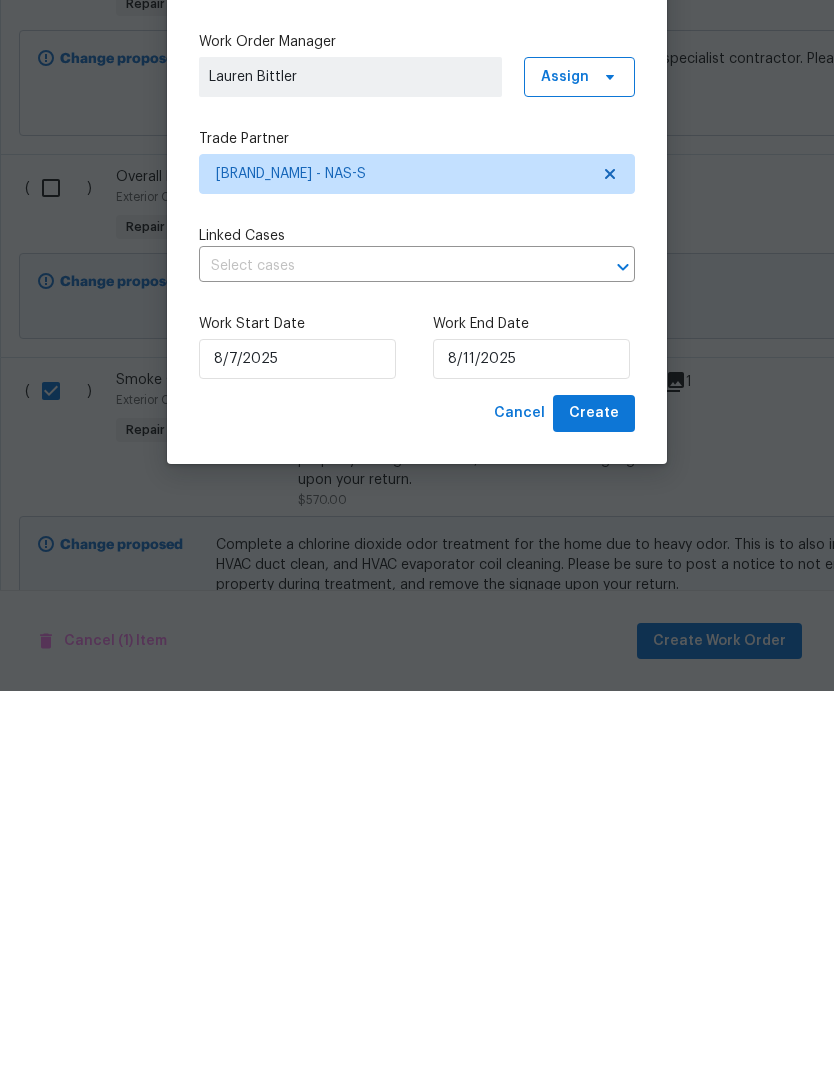 scroll, scrollTop: 75, scrollLeft: 0, axis: vertical 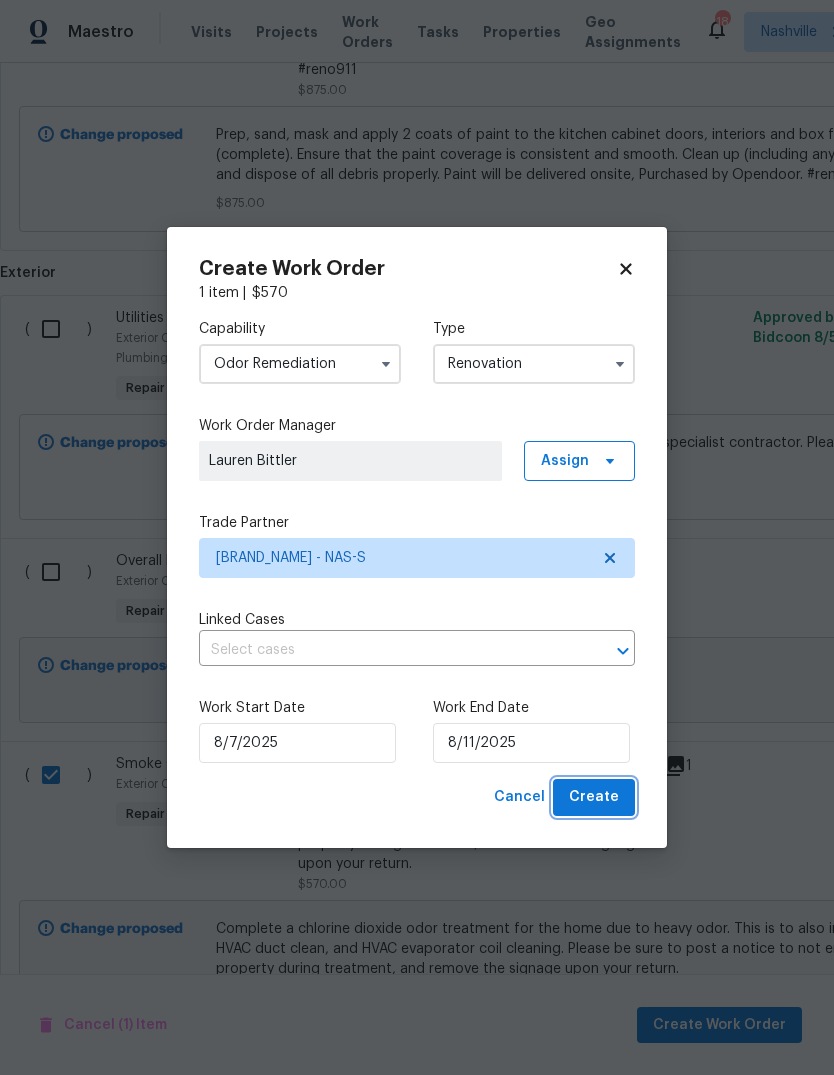 click on "Create" at bounding box center [594, 797] 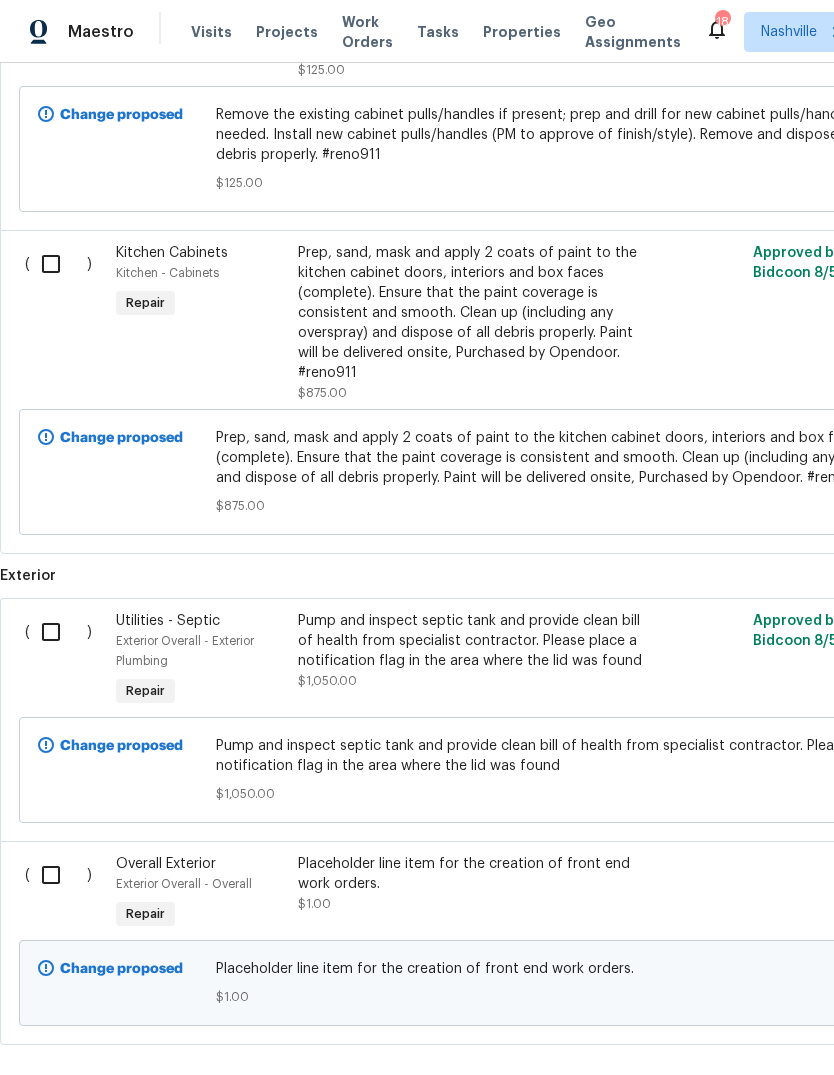 scroll, scrollTop: 2237, scrollLeft: 0, axis: vertical 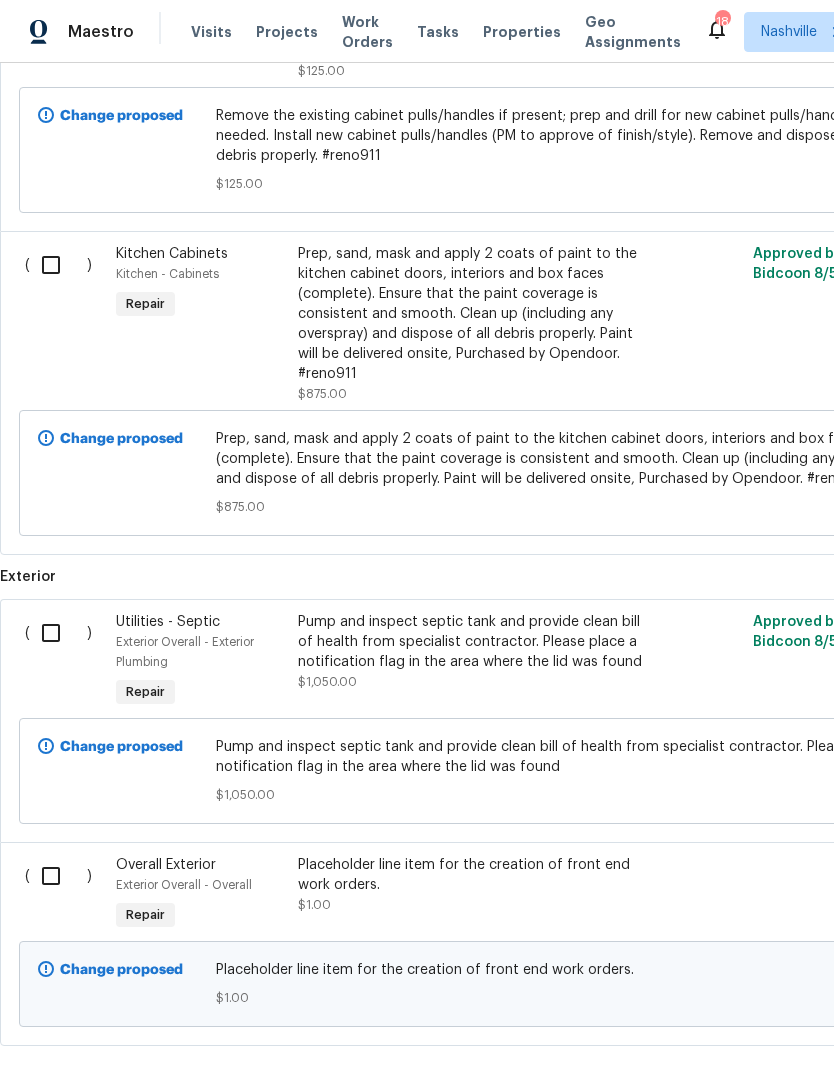 click at bounding box center (58, 876) 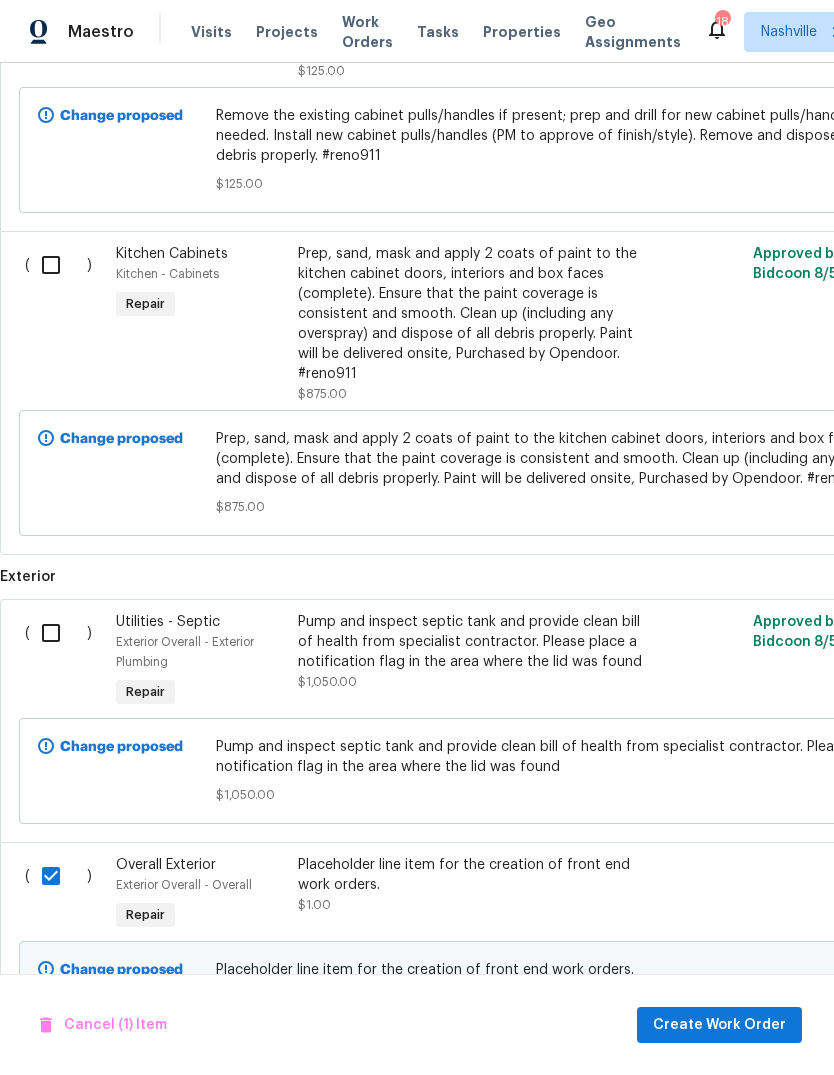 click on "Create Work Order" at bounding box center [719, 1025] 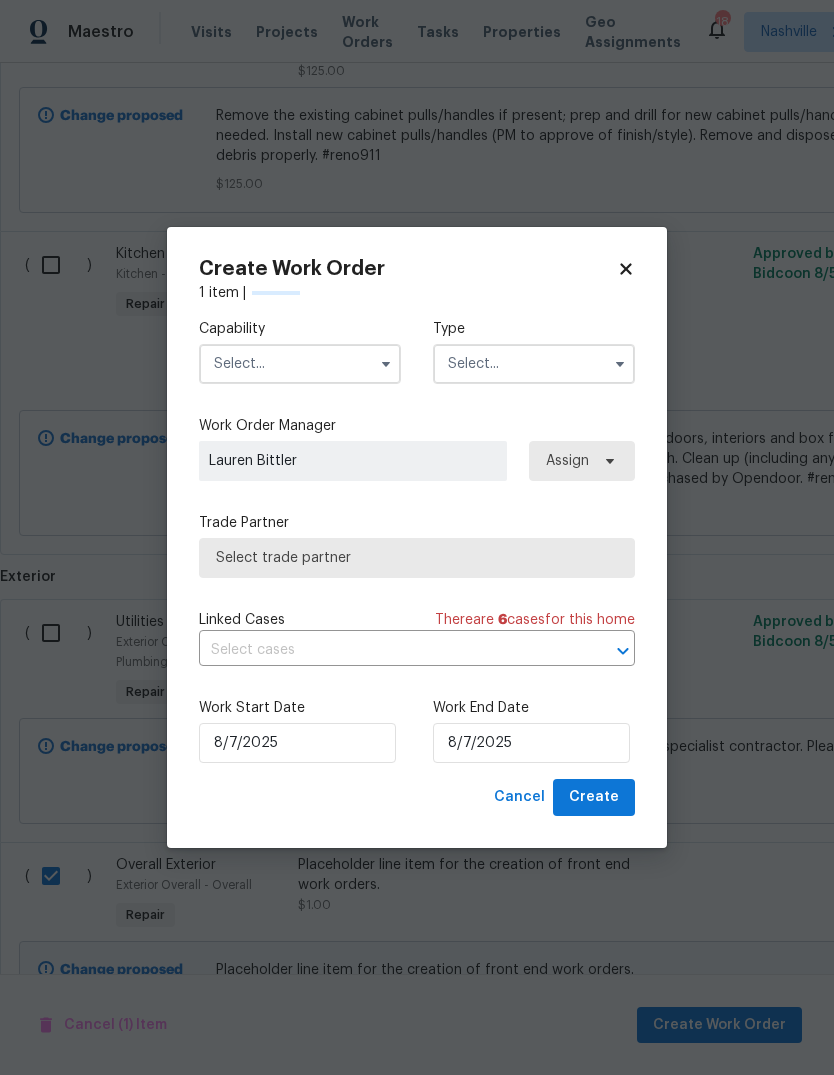 click at bounding box center (300, 364) 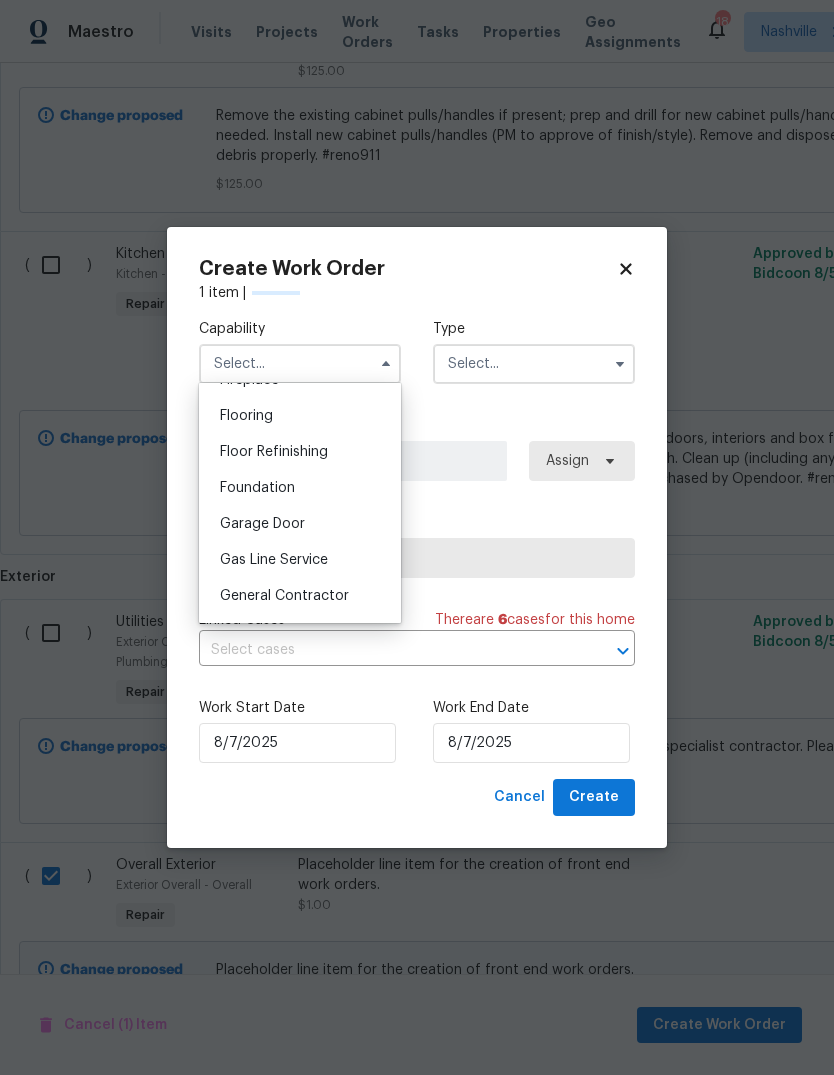 scroll, scrollTop: 795, scrollLeft: 0, axis: vertical 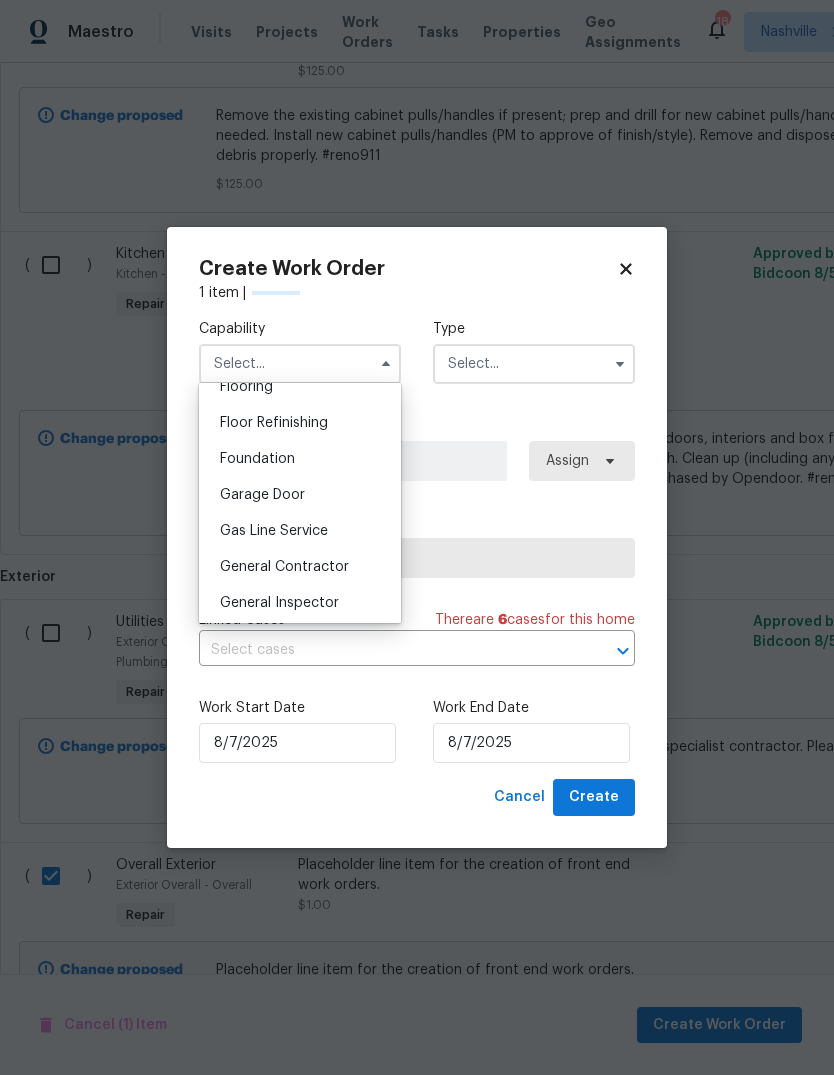 click on "General Contractor" at bounding box center (284, 567) 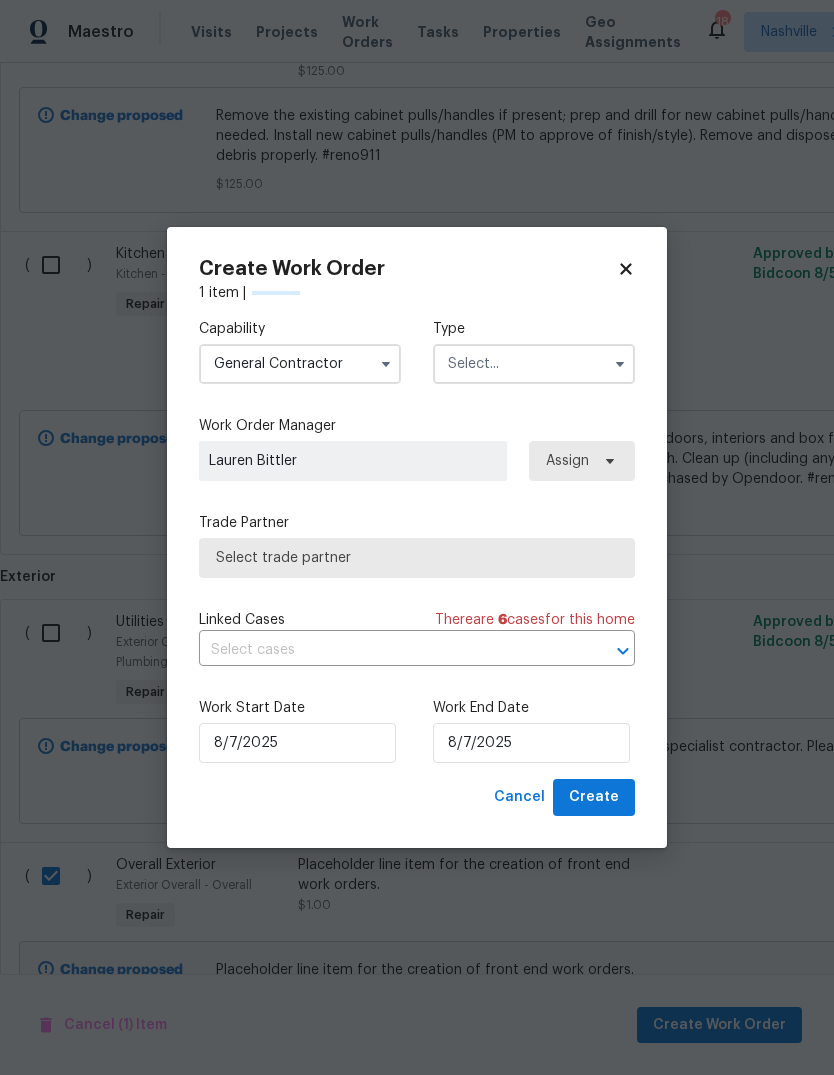 click at bounding box center (534, 364) 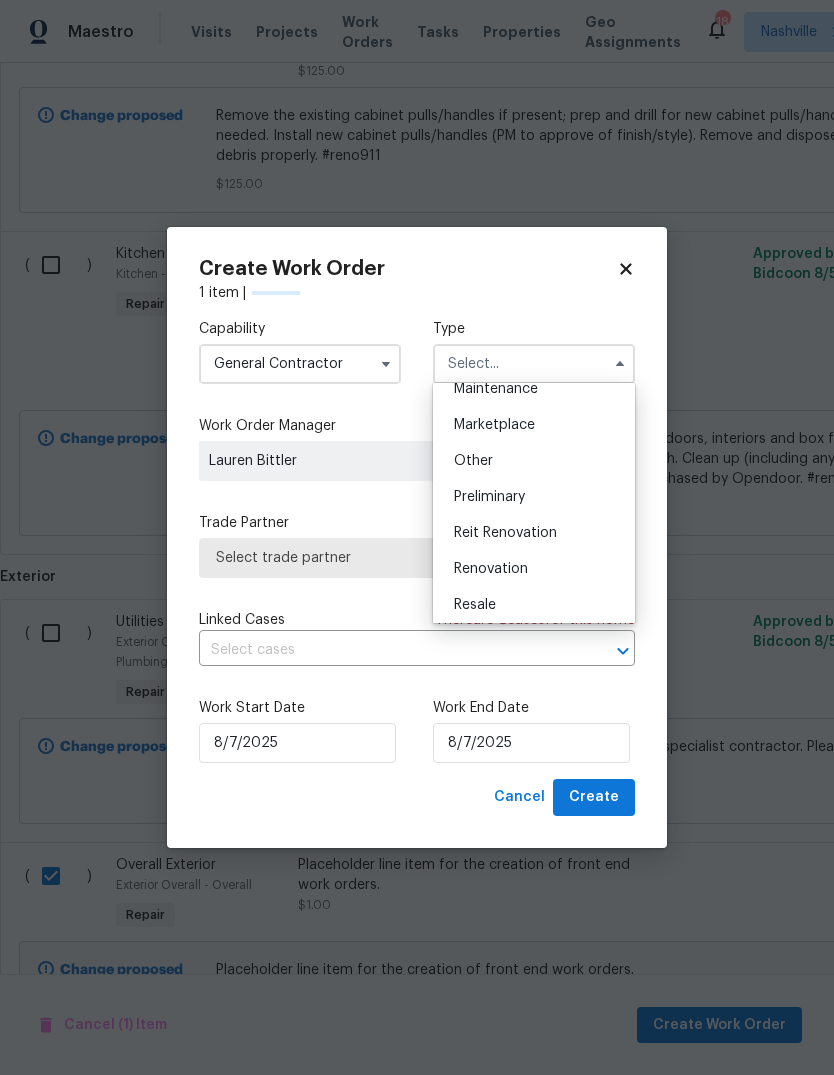scroll, scrollTop: 357, scrollLeft: 0, axis: vertical 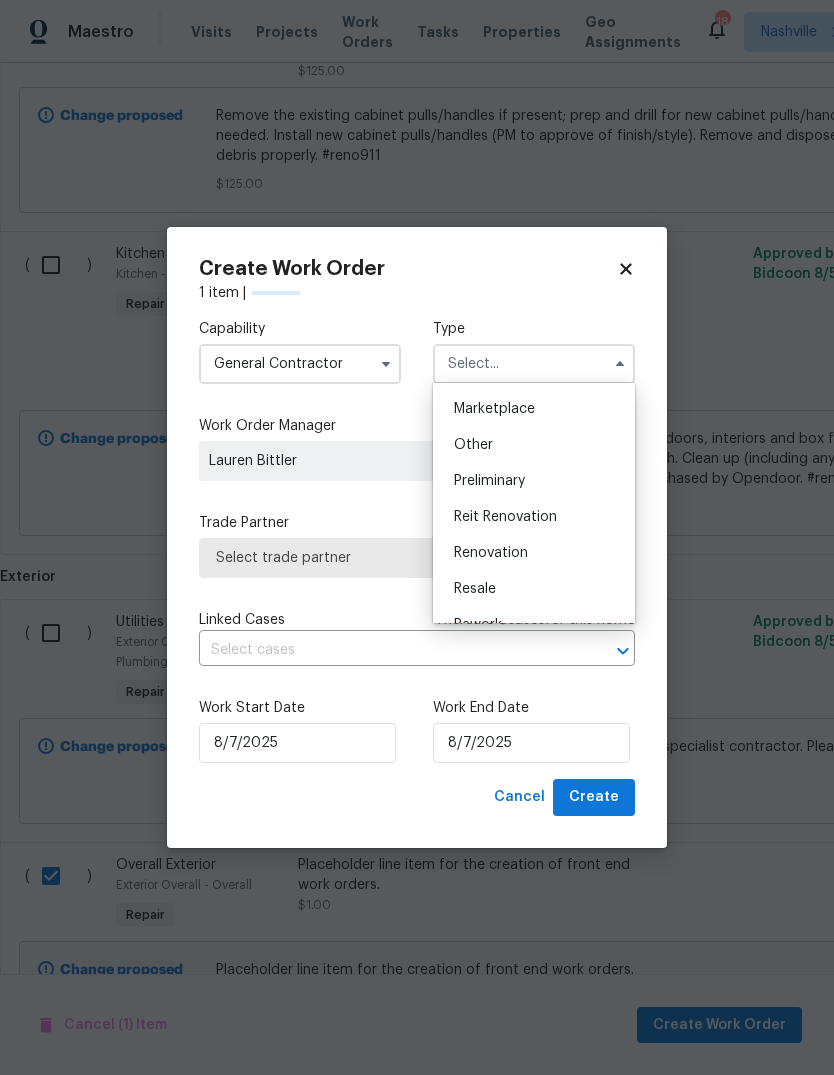 click on "Renovation" at bounding box center (534, 553) 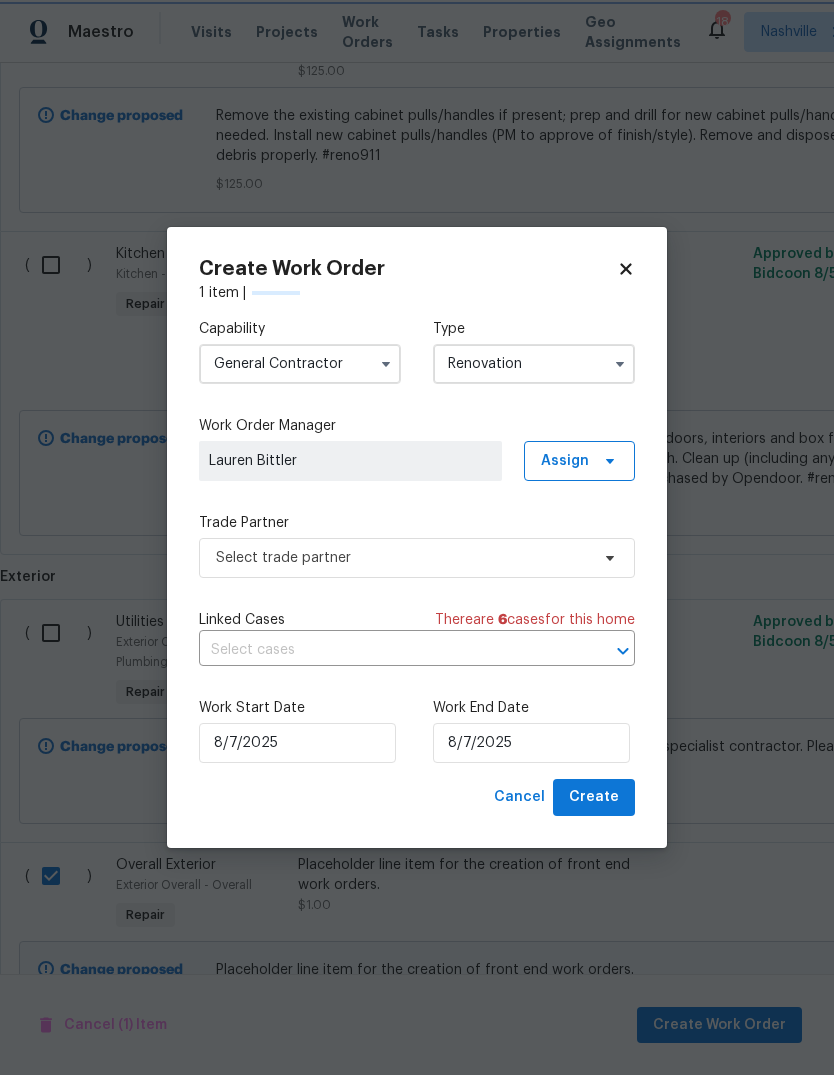 scroll, scrollTop: 0, scrollLeft: 0, axis: both 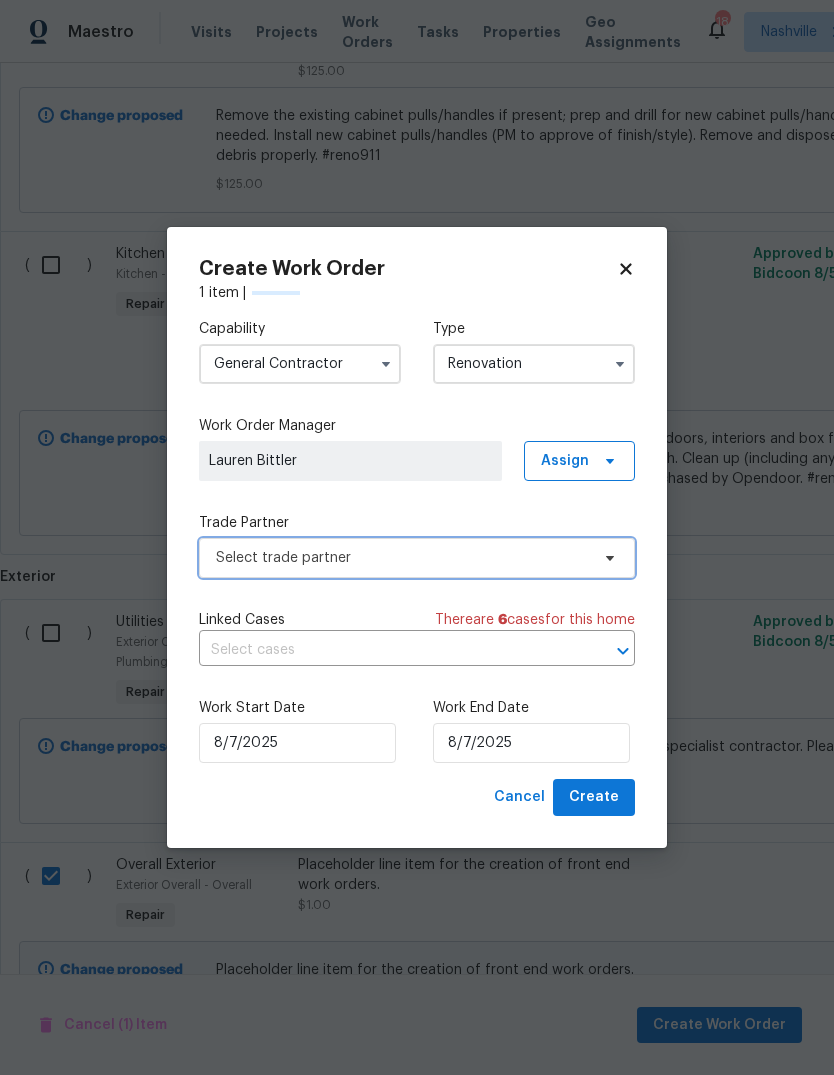 click on "Select trade partner" at bounding box center [417, 558] 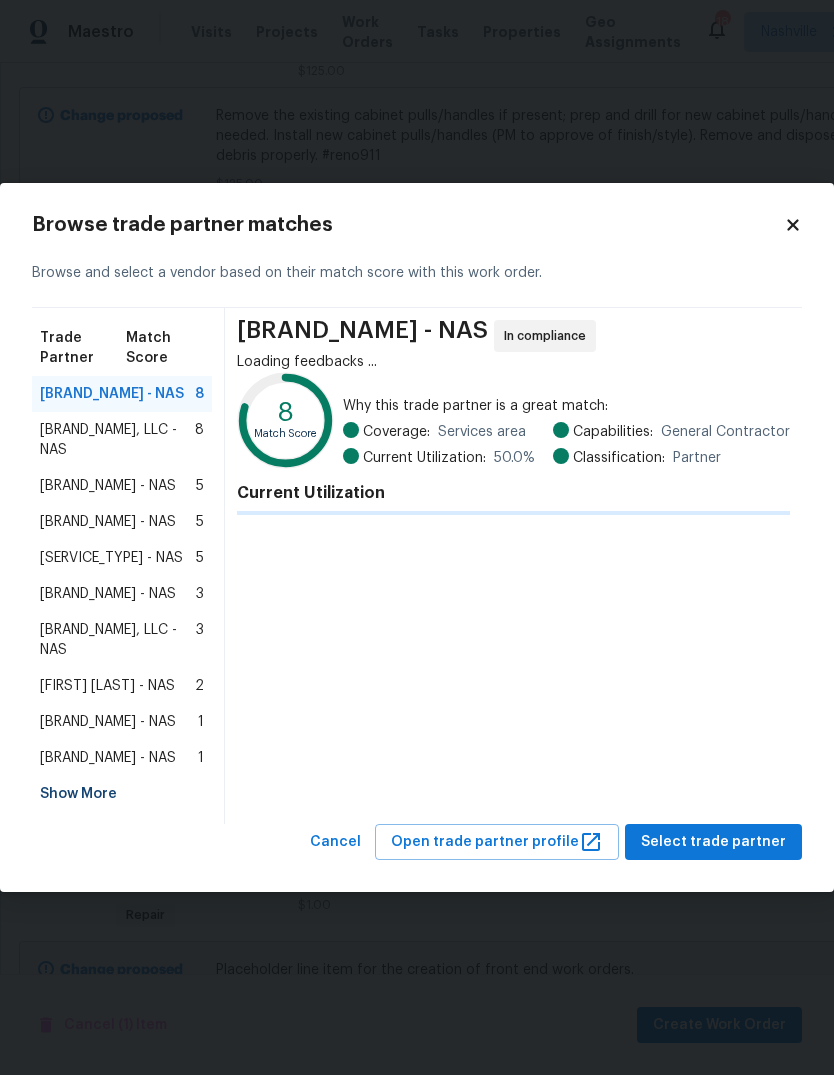 click on "Fernando Ruiz Hernandez - NAS" at bounding box center [107, 686] 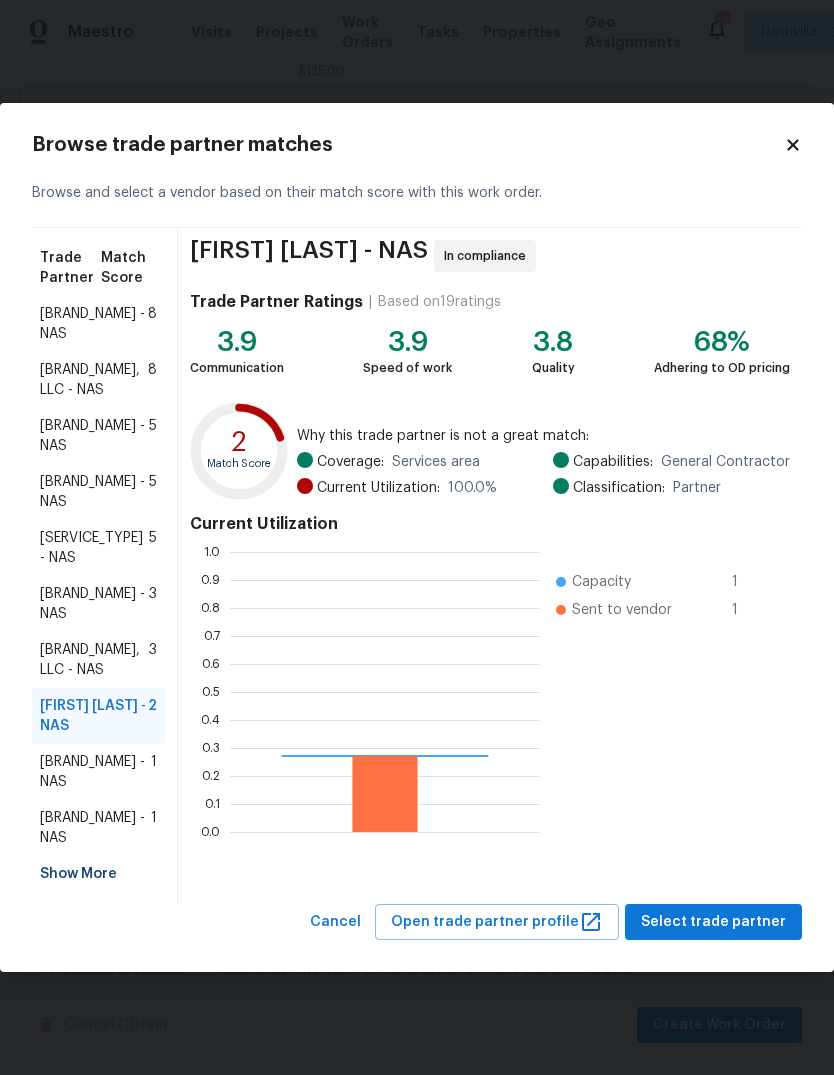 scroll, scrollTop: 2, scrollLeft: 2, axis: both 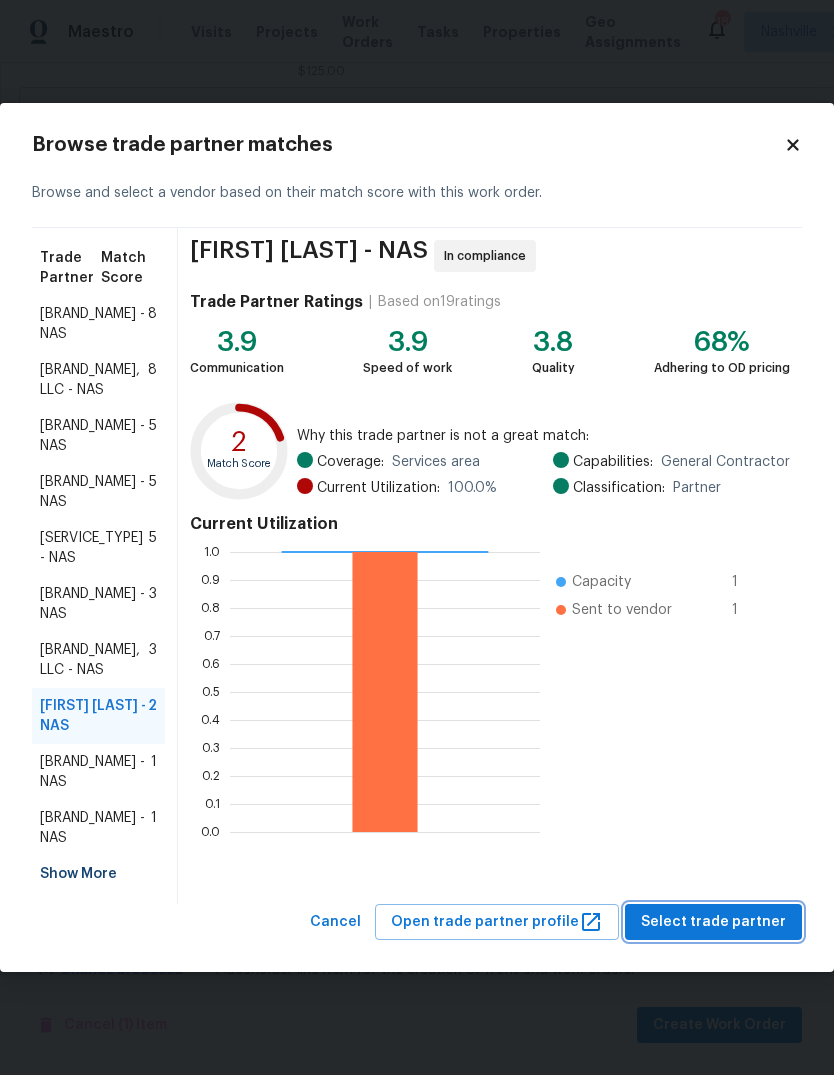 click on "Select trade partner" at bounding box center [713, 922] 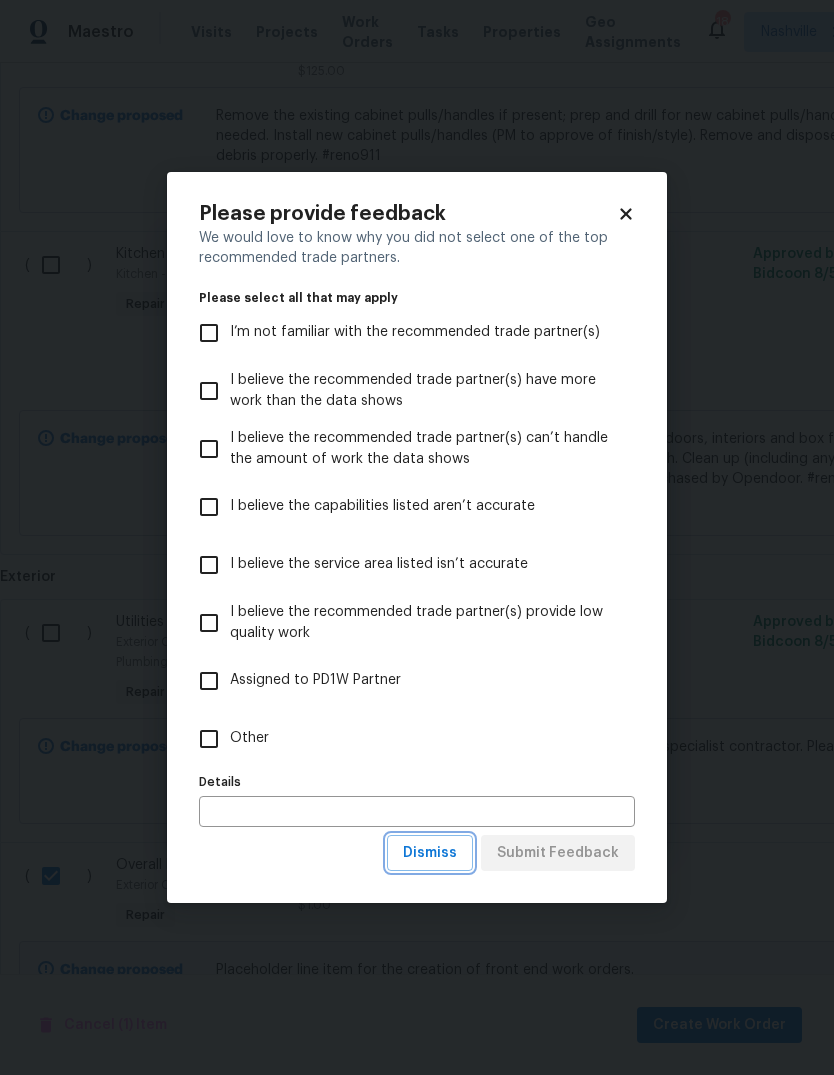 click on "Dismiss" at bounding box center [430, 853] 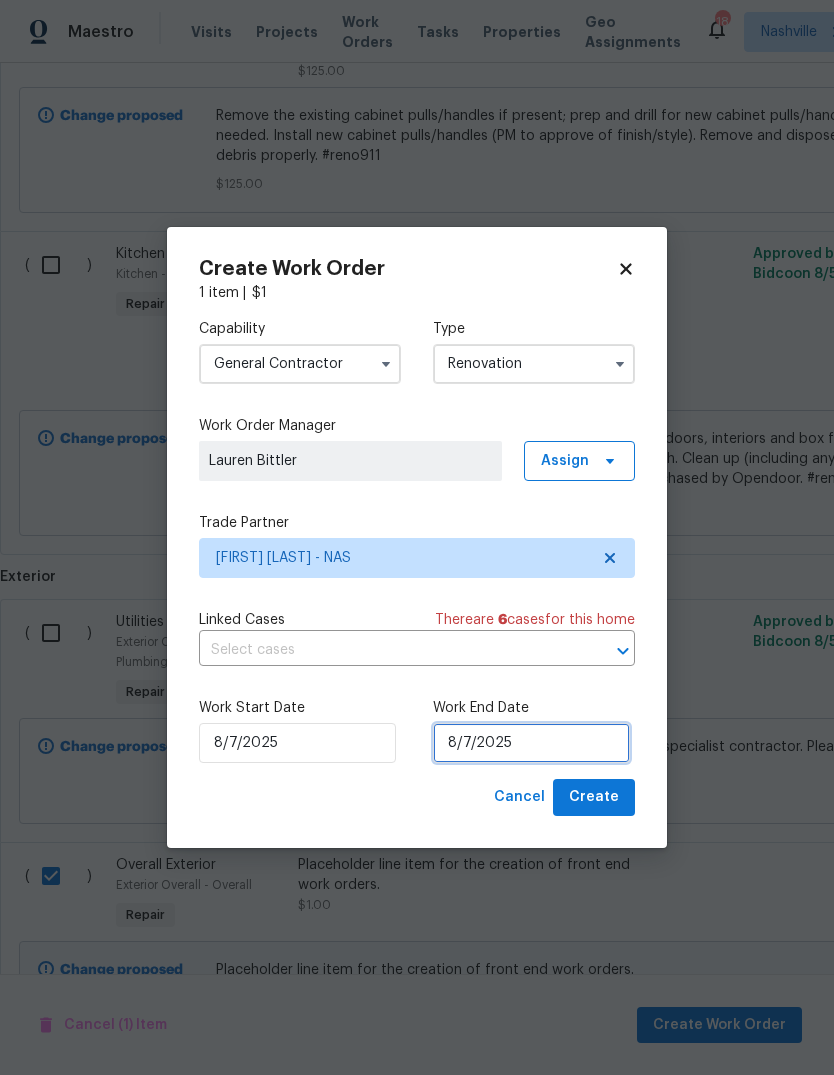click on "8/7/2025" at bounding box center (531, 743) 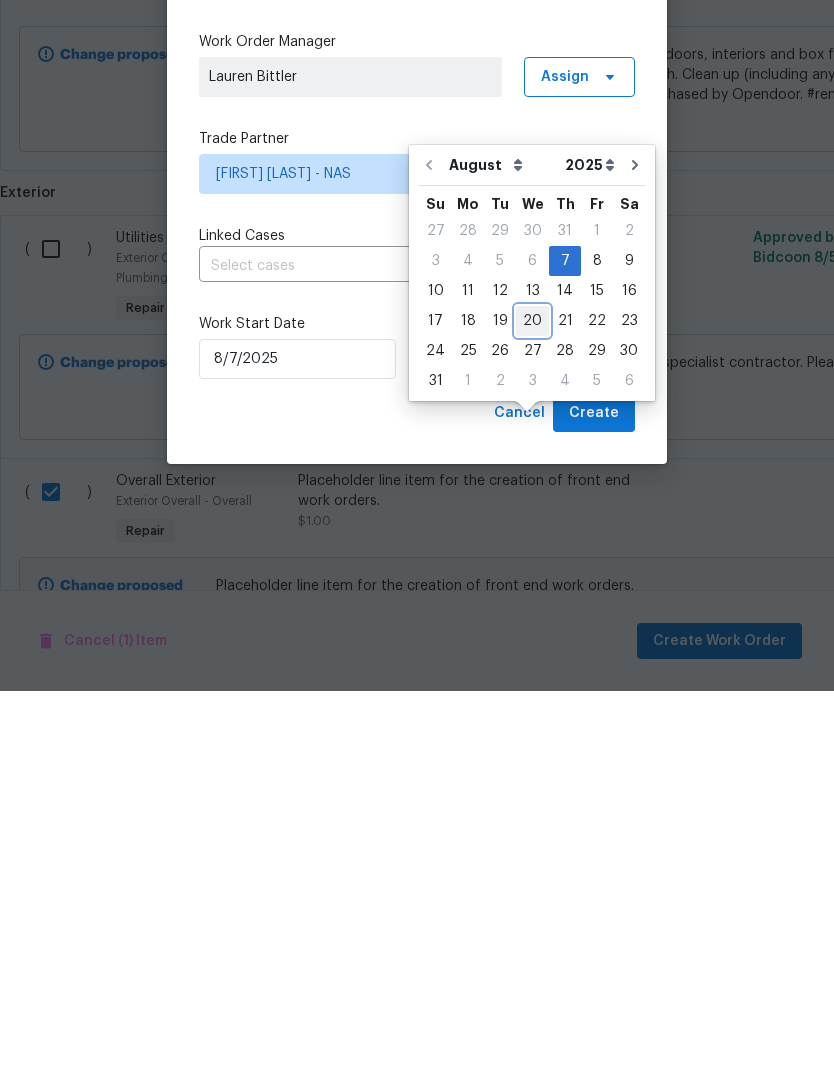 click on "20" at bounding box center (532, 705) 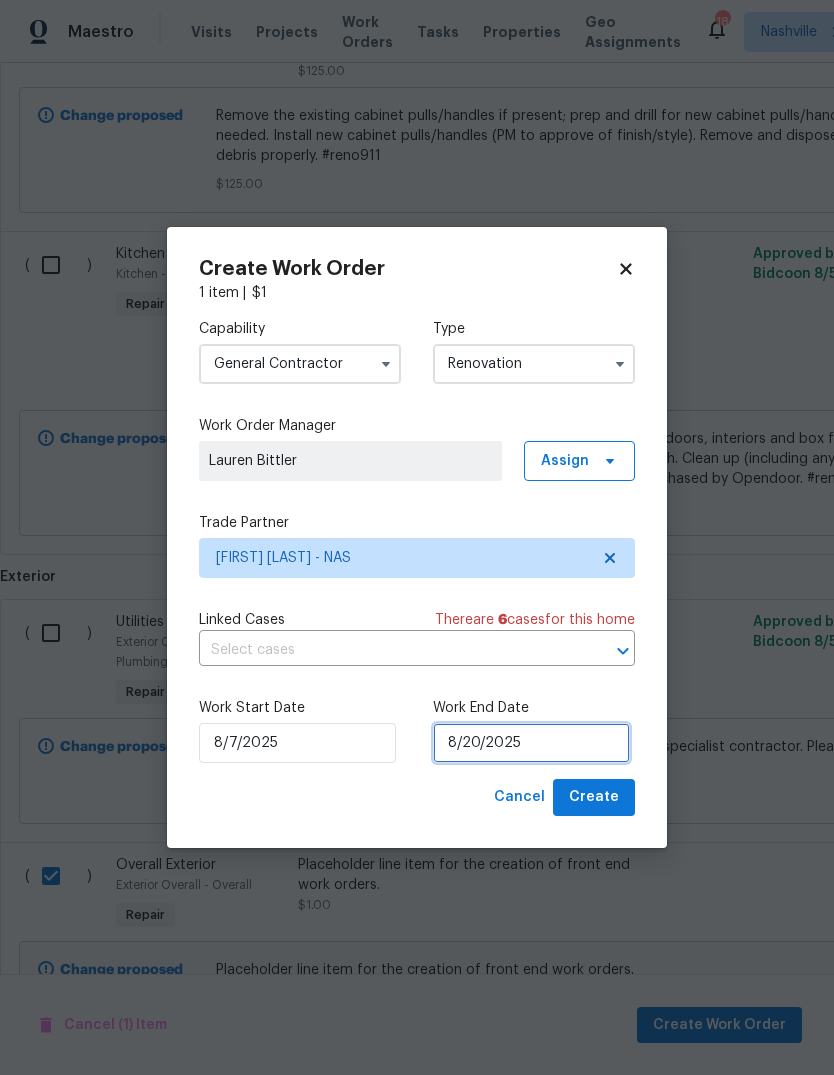 click on "8/20/2025" at bounding box center (531, 743) 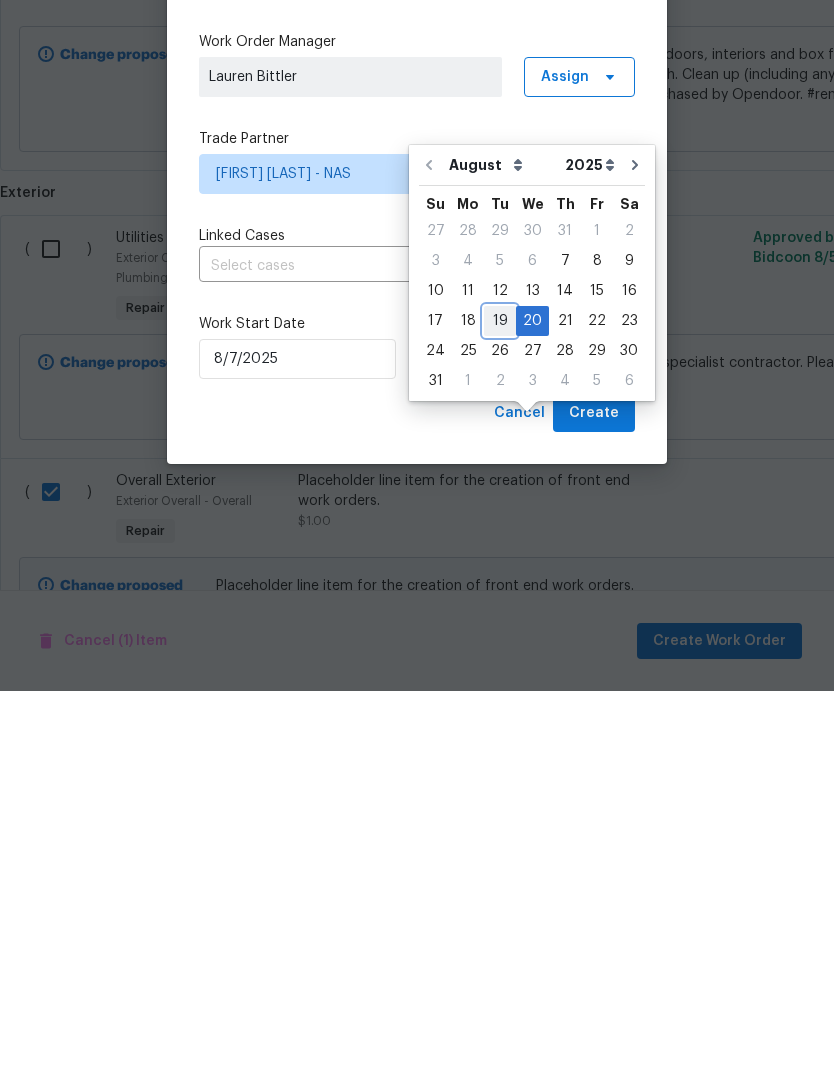 click on "19" at bounding box center [500, 705] 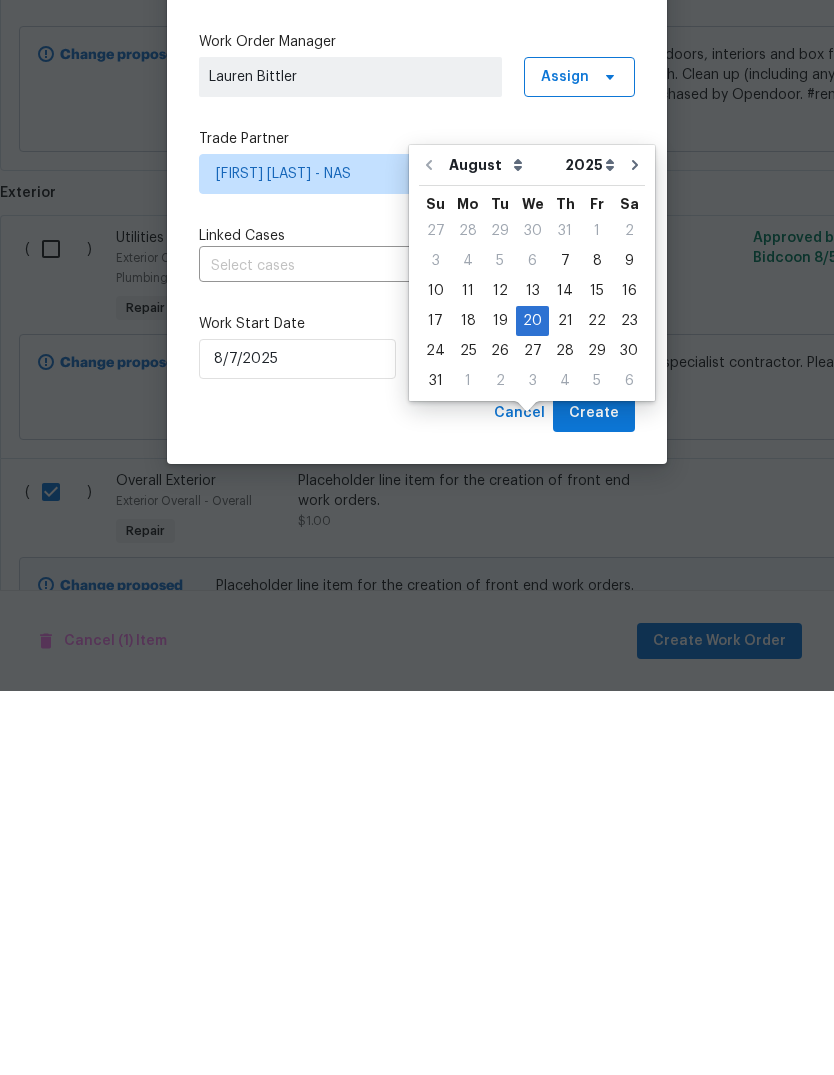 type on "8/19/2025" 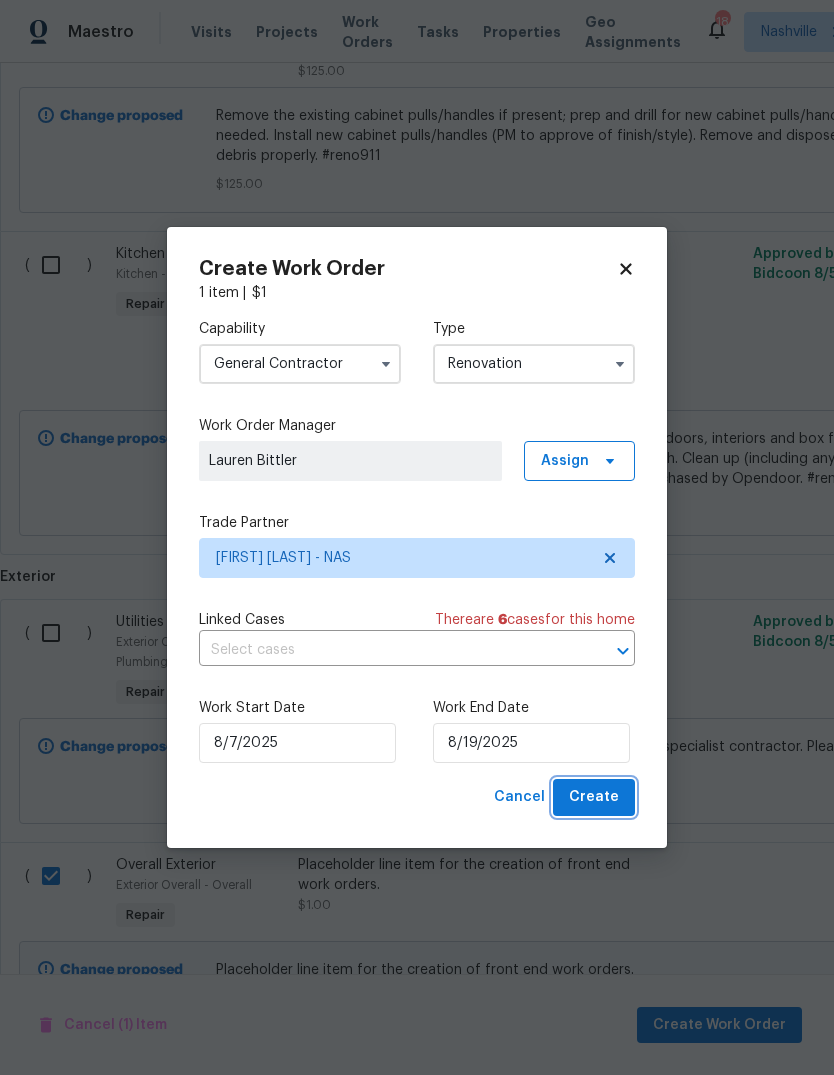 click on "Create" at bounding box center [594, 797] 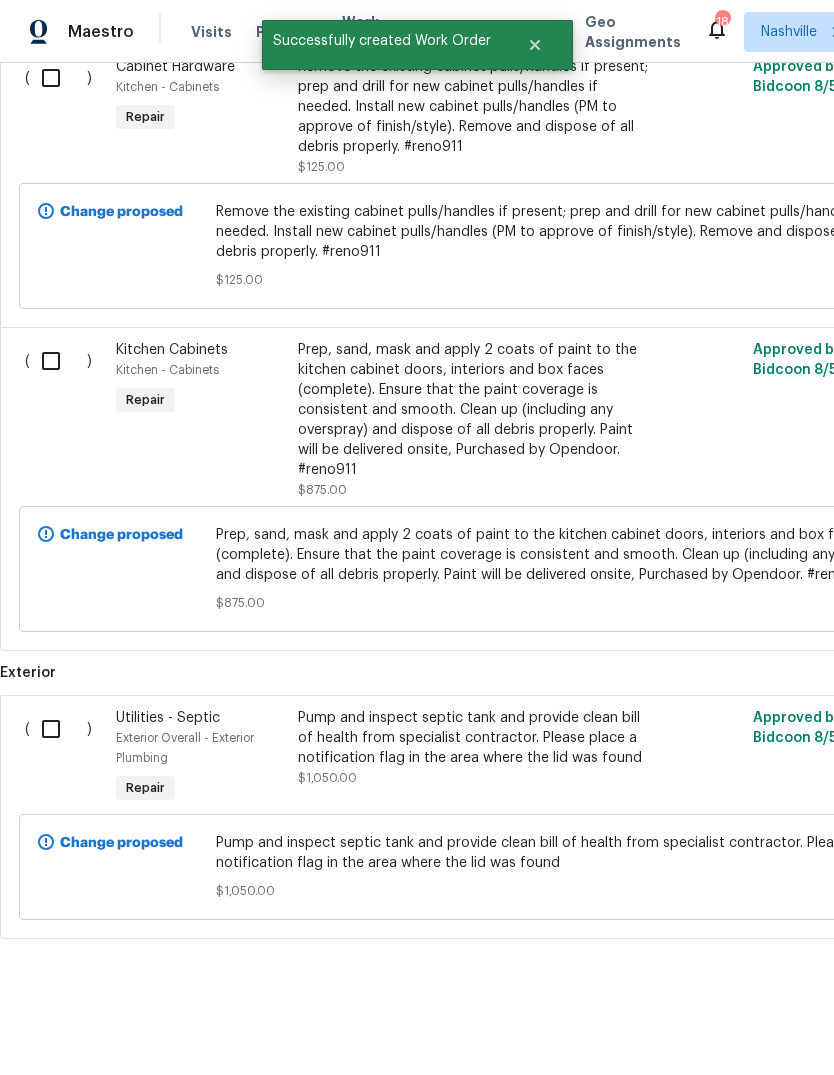 click at bounding box center (58, 729) 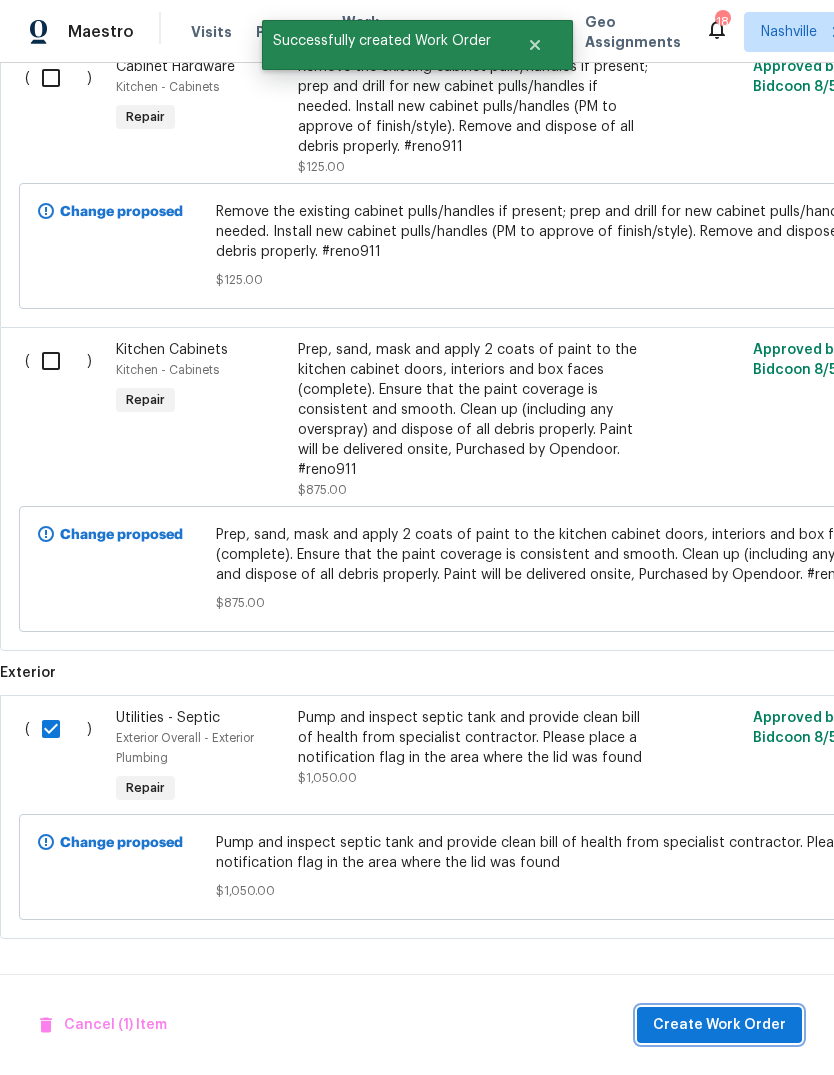 click on "Create Work Order" at bounding box center (719, 1025) 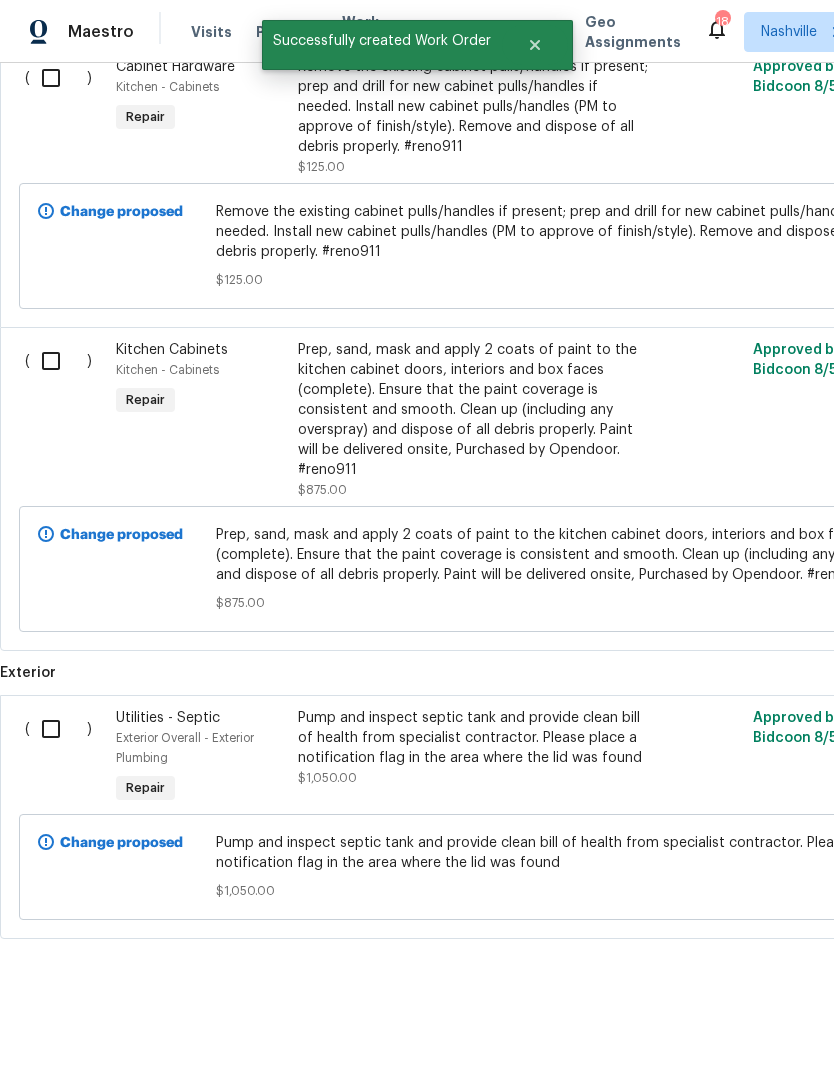 click at bounding box center [58, 729] 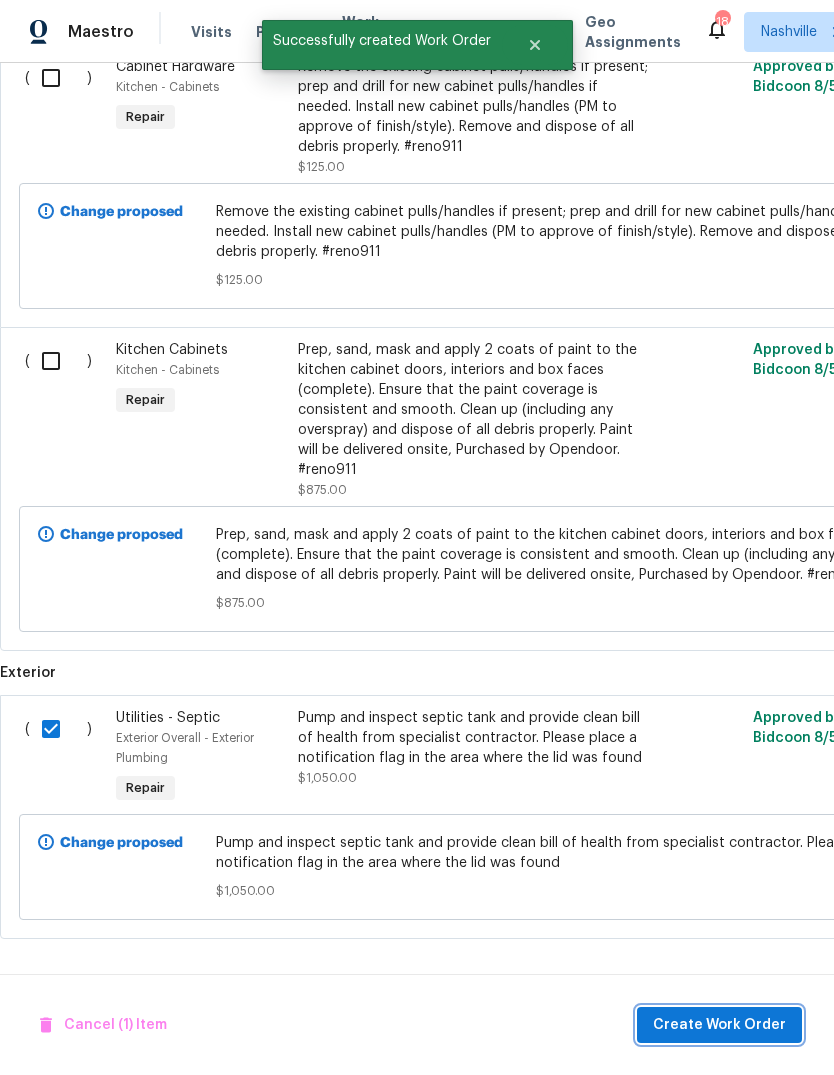 click on "Create Work Order" at bounding box center [719, 1025] 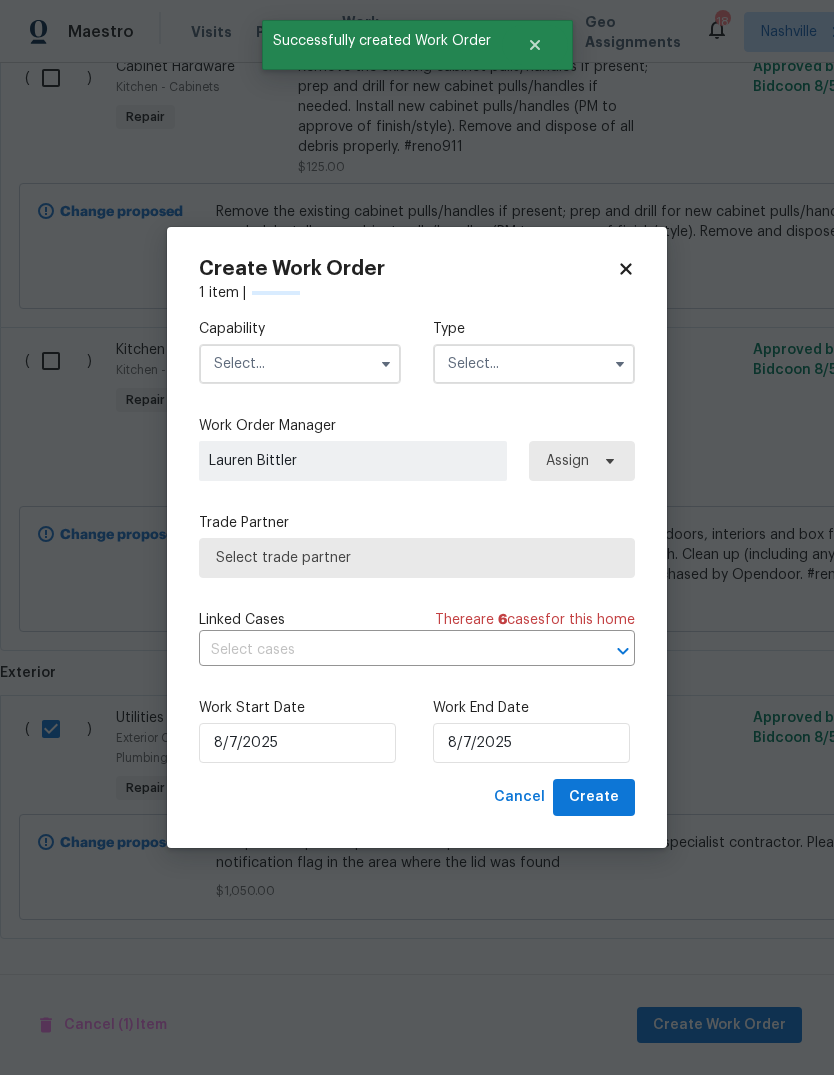 click at bounding box center (300, 364) 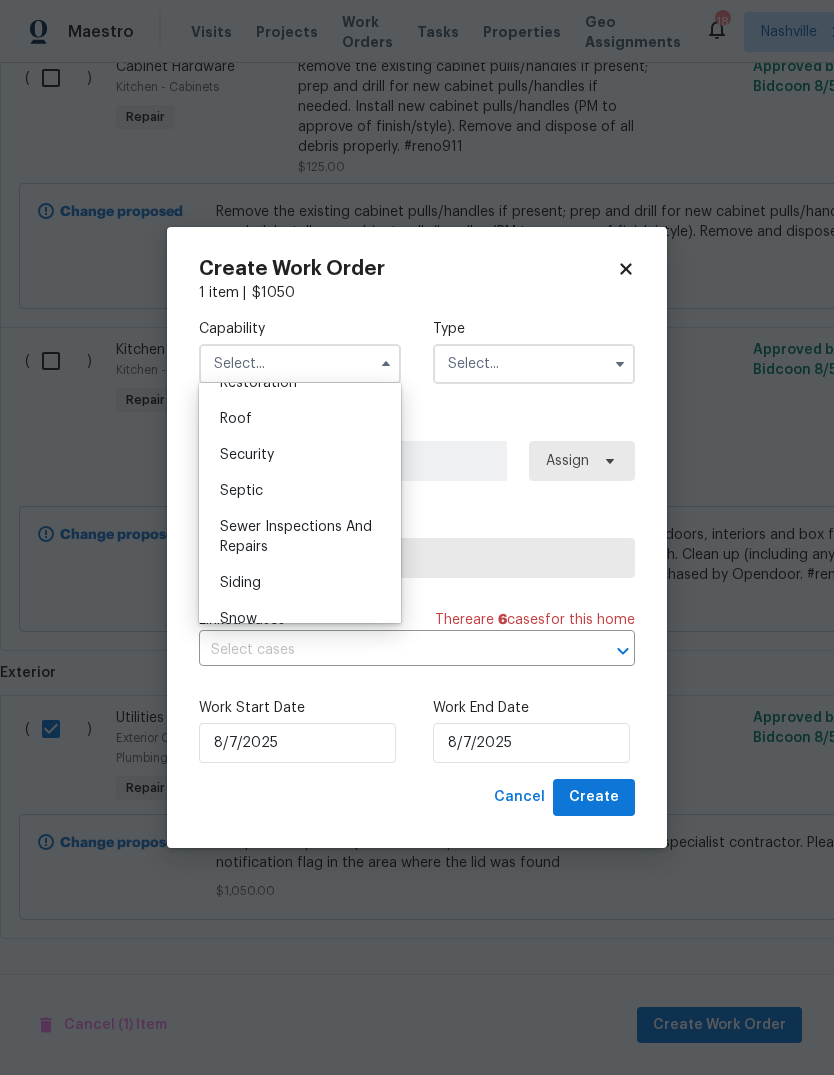 scroll, scrollTop: 2039, scrollLeft: 0, axis: vertical 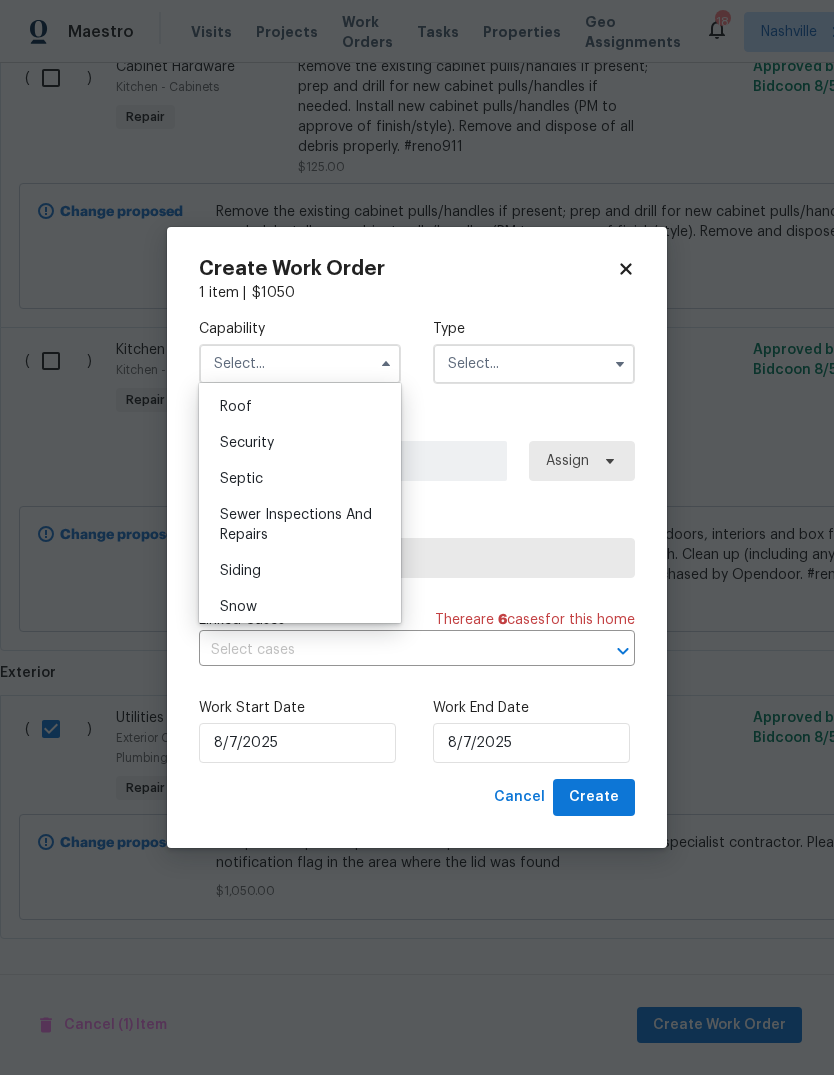 click on "Septic" at bounding box center [300, 479] 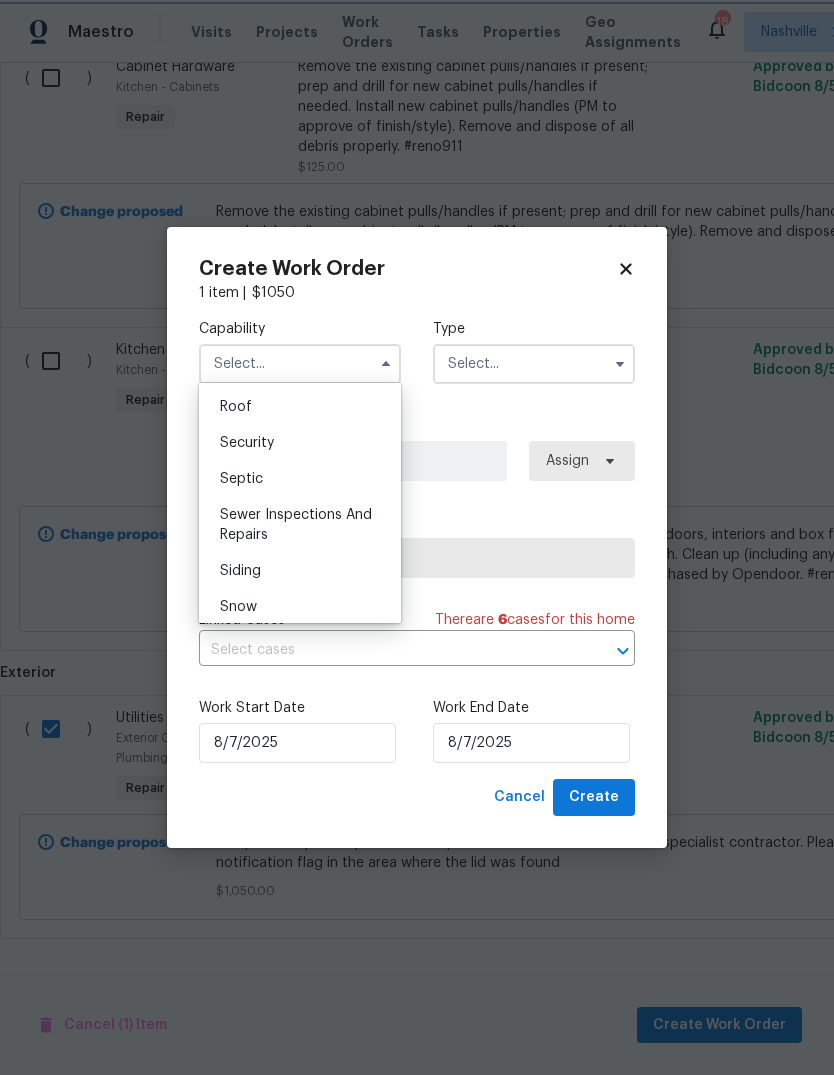 type on "Septic" 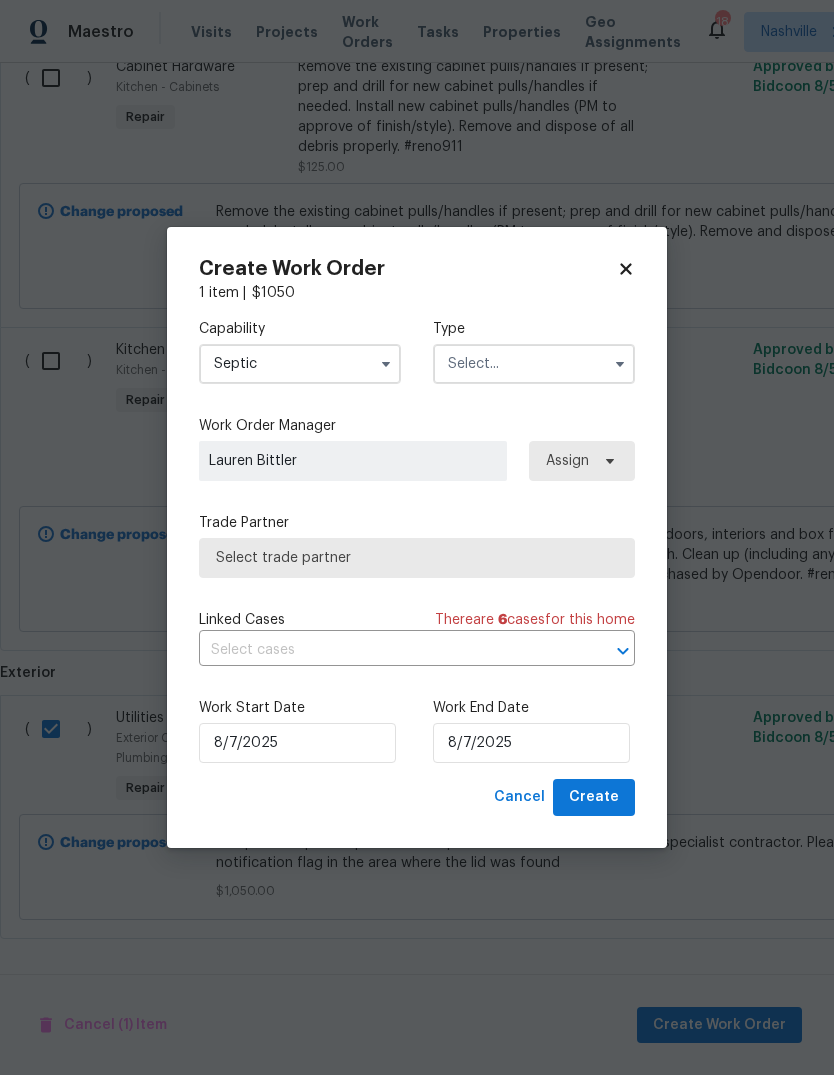 click at bounding box center [534, 364] 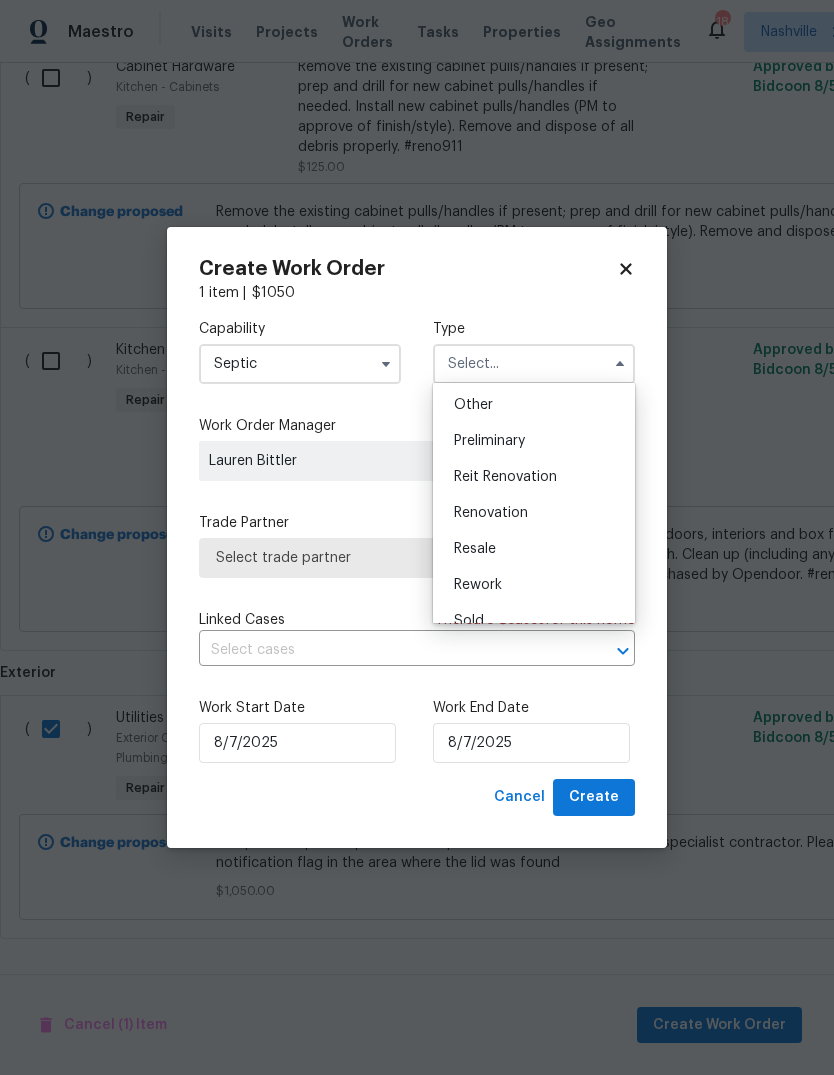 scroll, scrollTop: 425, scrollLeft: 0, axis: vertical 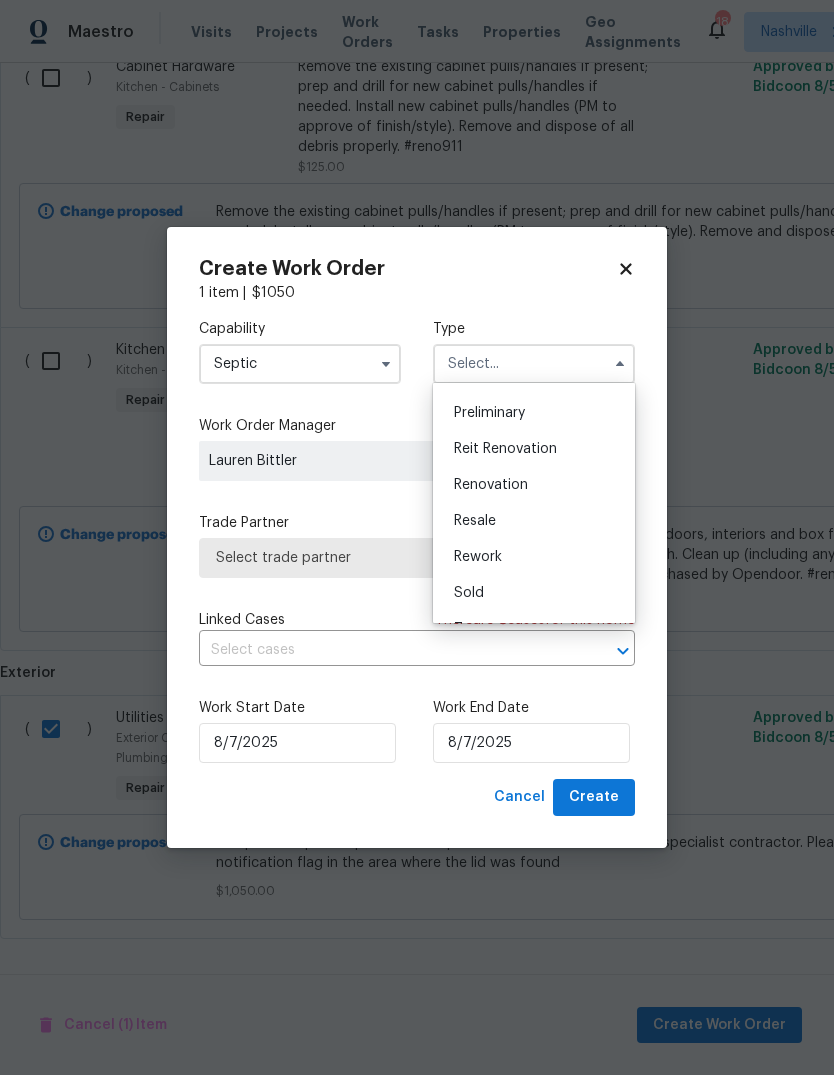 click on "Renovation" at bounding box center [534, 485] 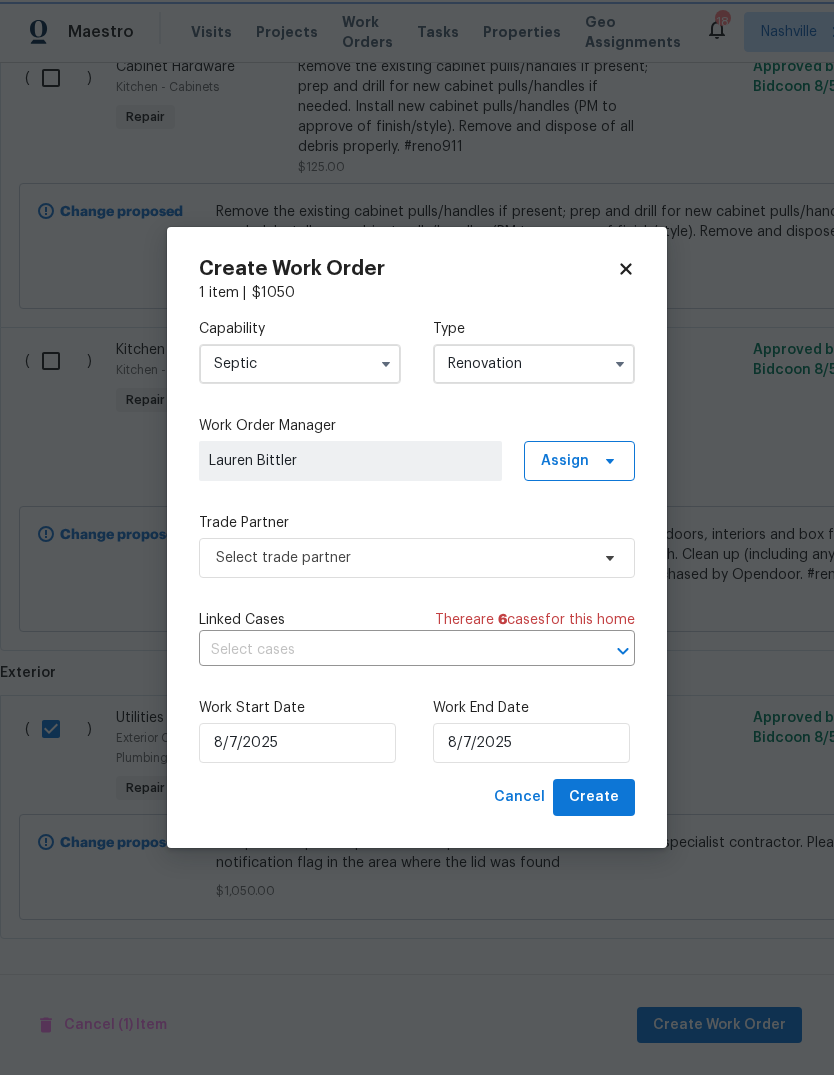 scroll, scrollTop: 0, scrollLeft: 0, axis: both 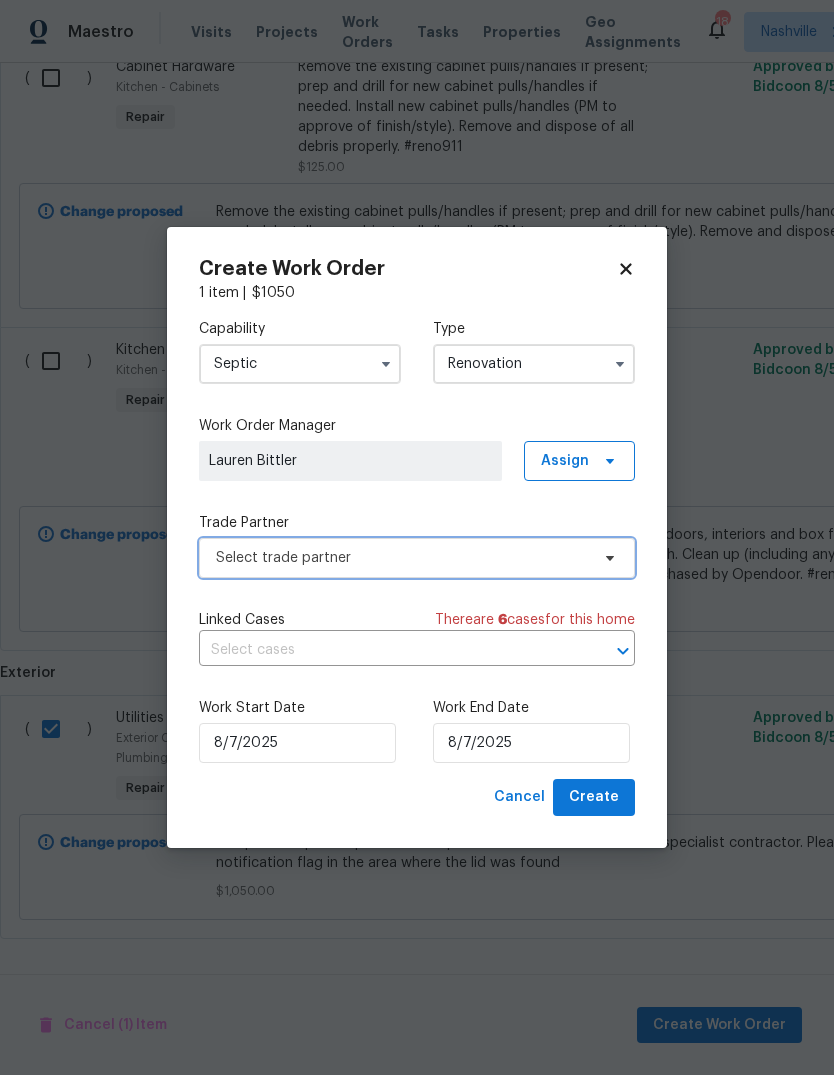 click on "Select trade partner" at bounding box center [417, 558] 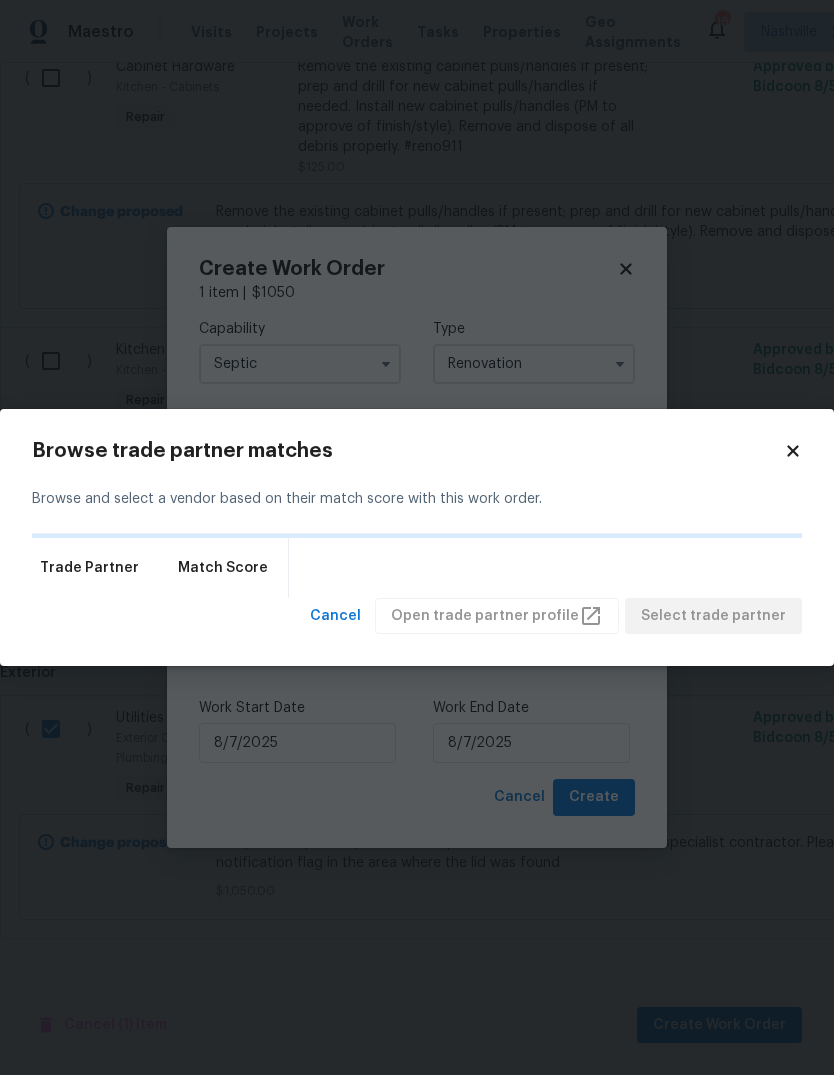 click at bounding box center (417, 536) 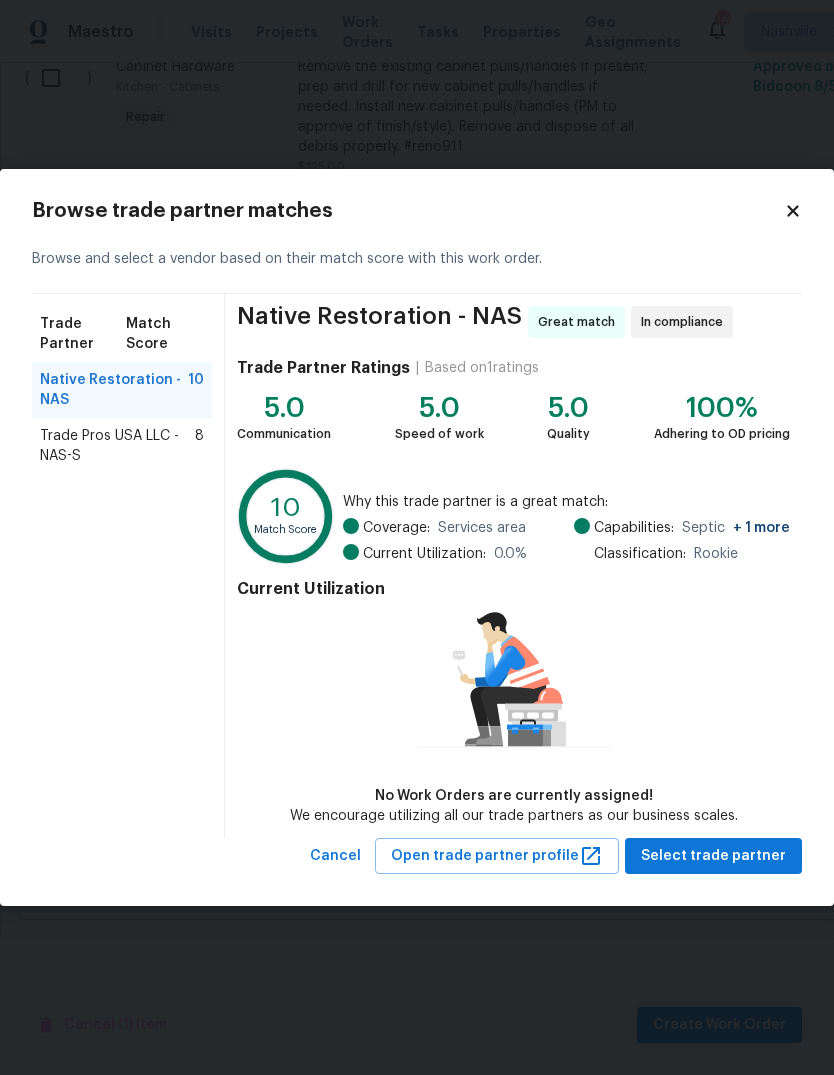 click on "Trade Pros USA LLC - NAS-S" at bounding box center [117, 446] 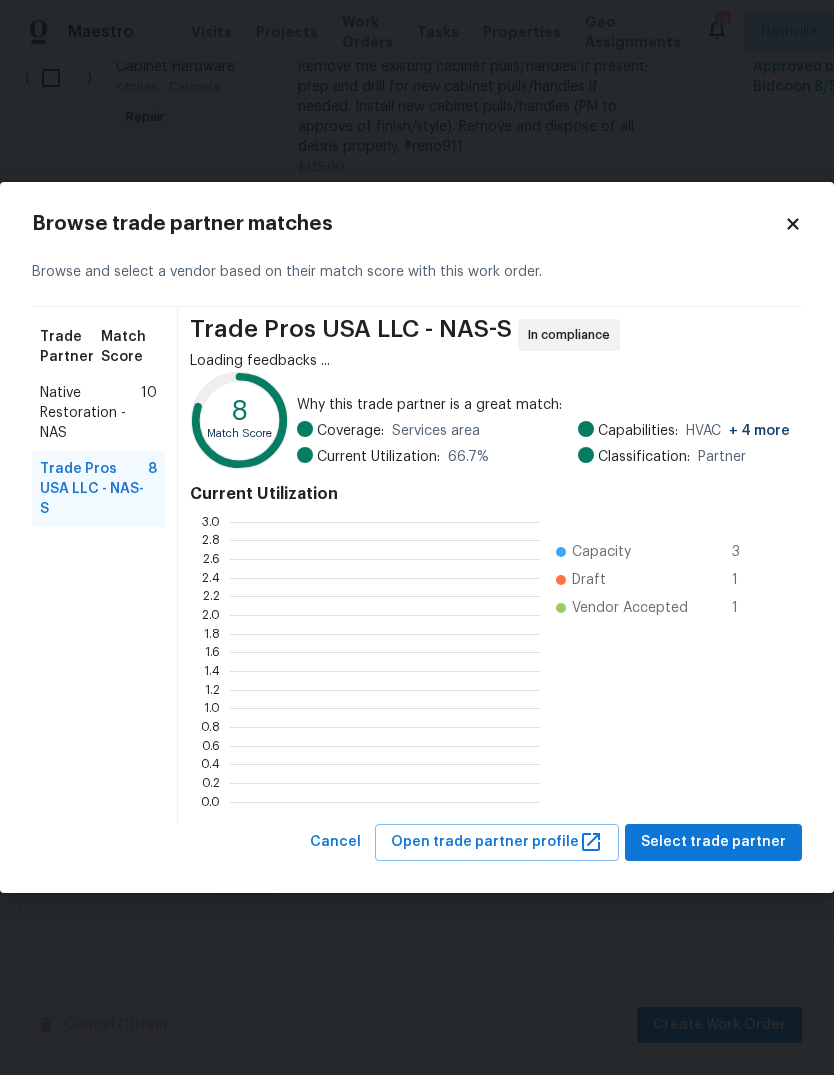 scroll, scrollTop: 2, scrollLeft: 2, axis: both 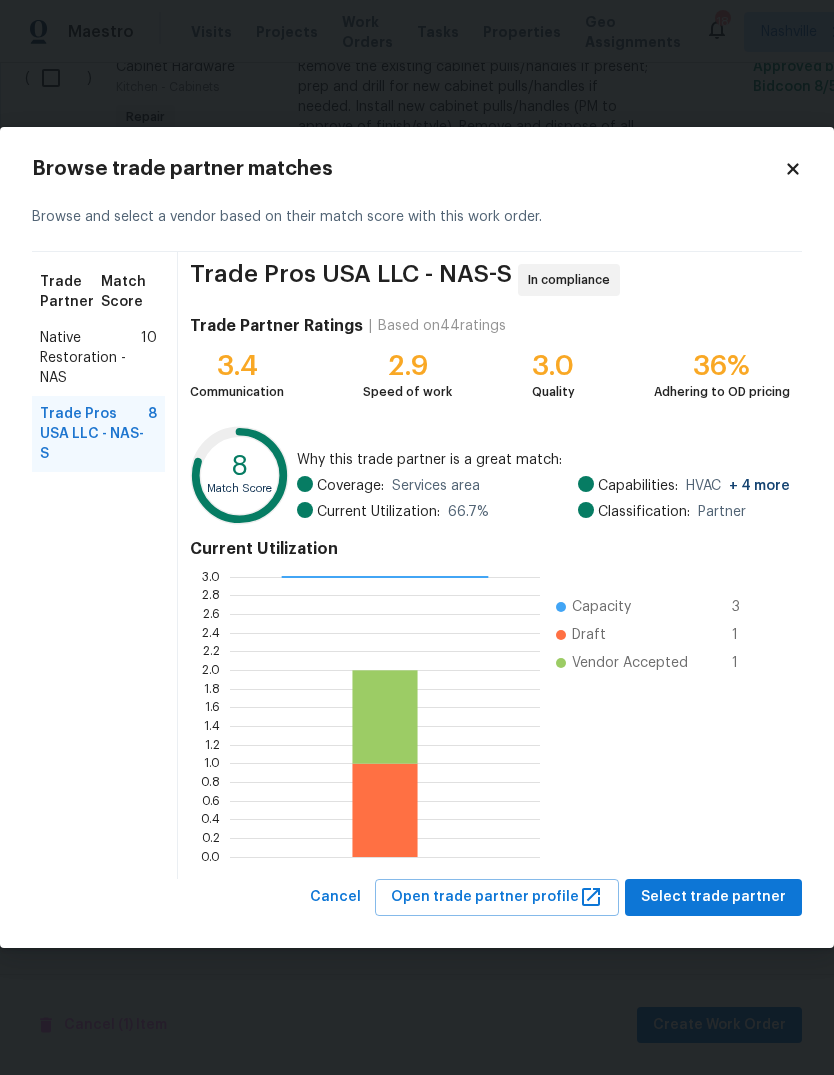 click on "Native Restoration - NAS" at bounding box center (90, 358) 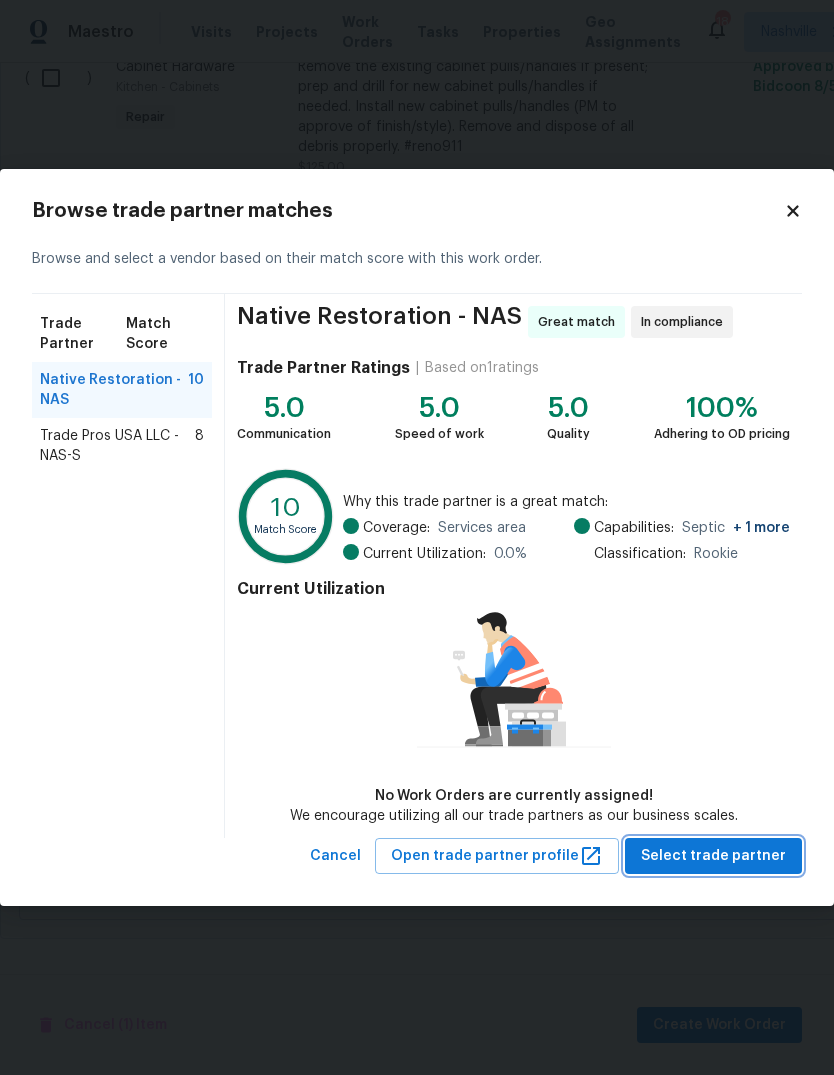click on "Select trade partner" at bounding box center [713, 856] 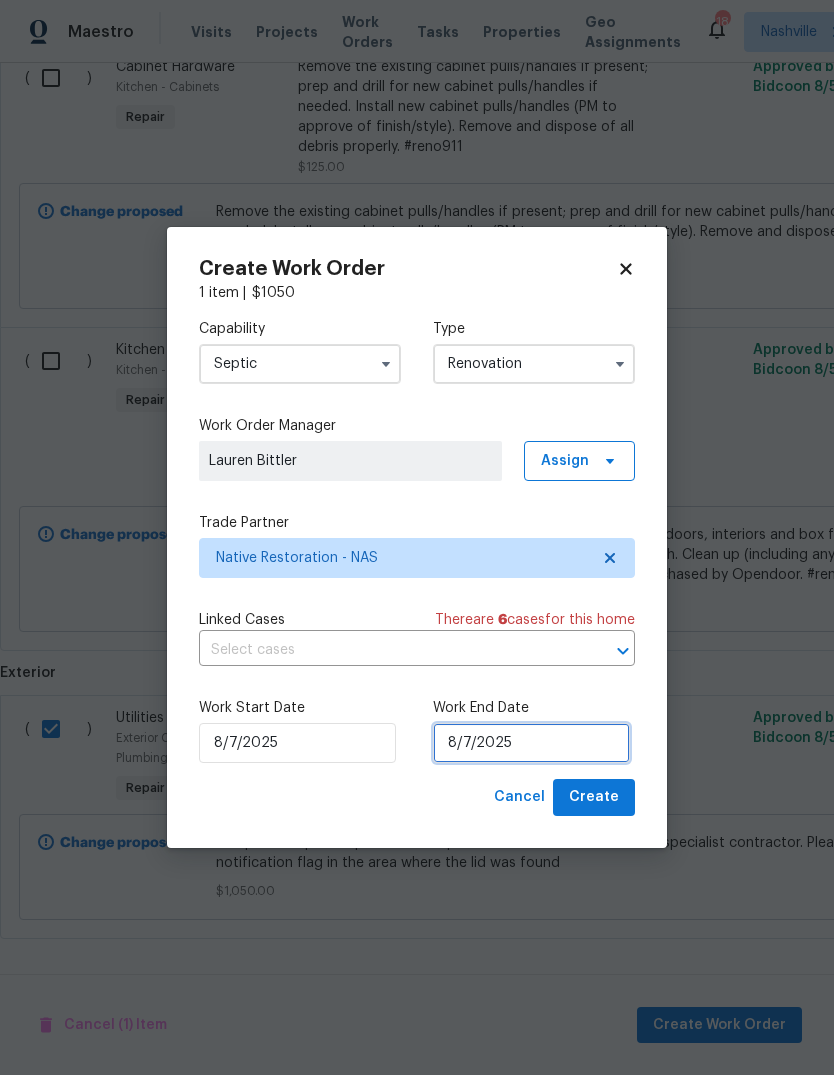 click on "8/7/2025" at bounding box center [531, 743] 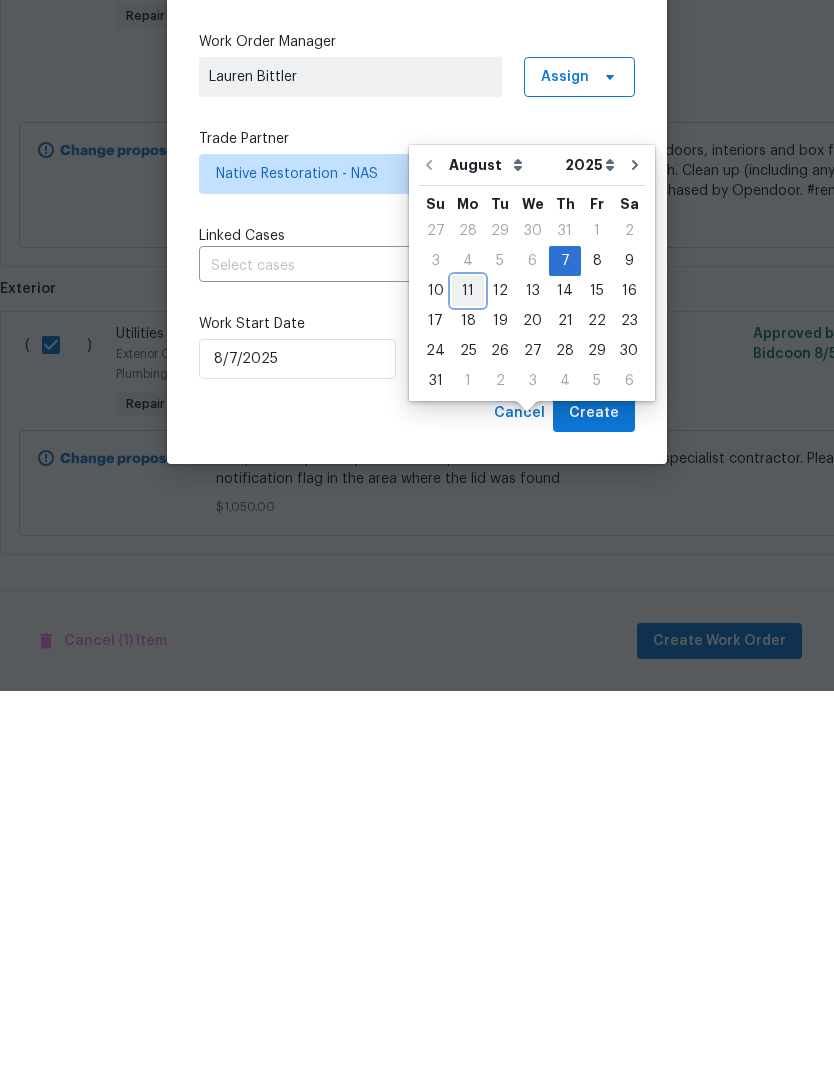 click on "11" at bounding box center (468, 675) 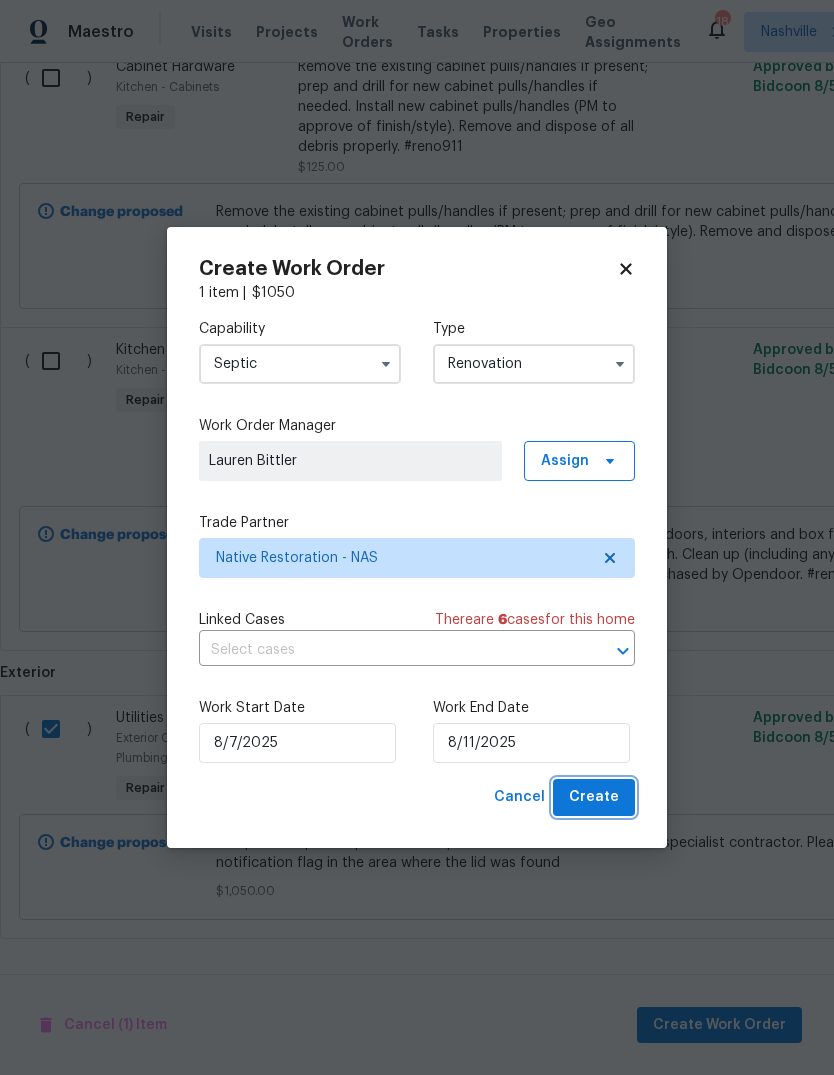click on "Create" at bounding box center [594, 797] 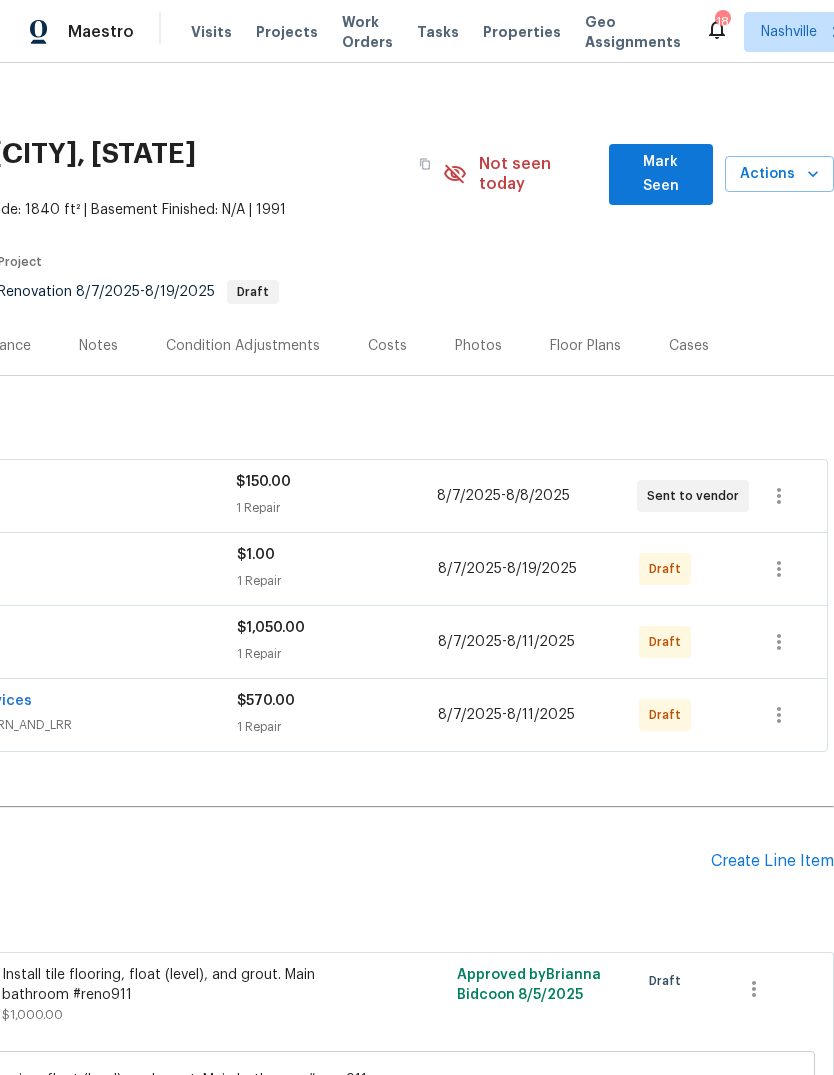 scroll, scrollTop: 7, scrollLeft: 296, axis: both 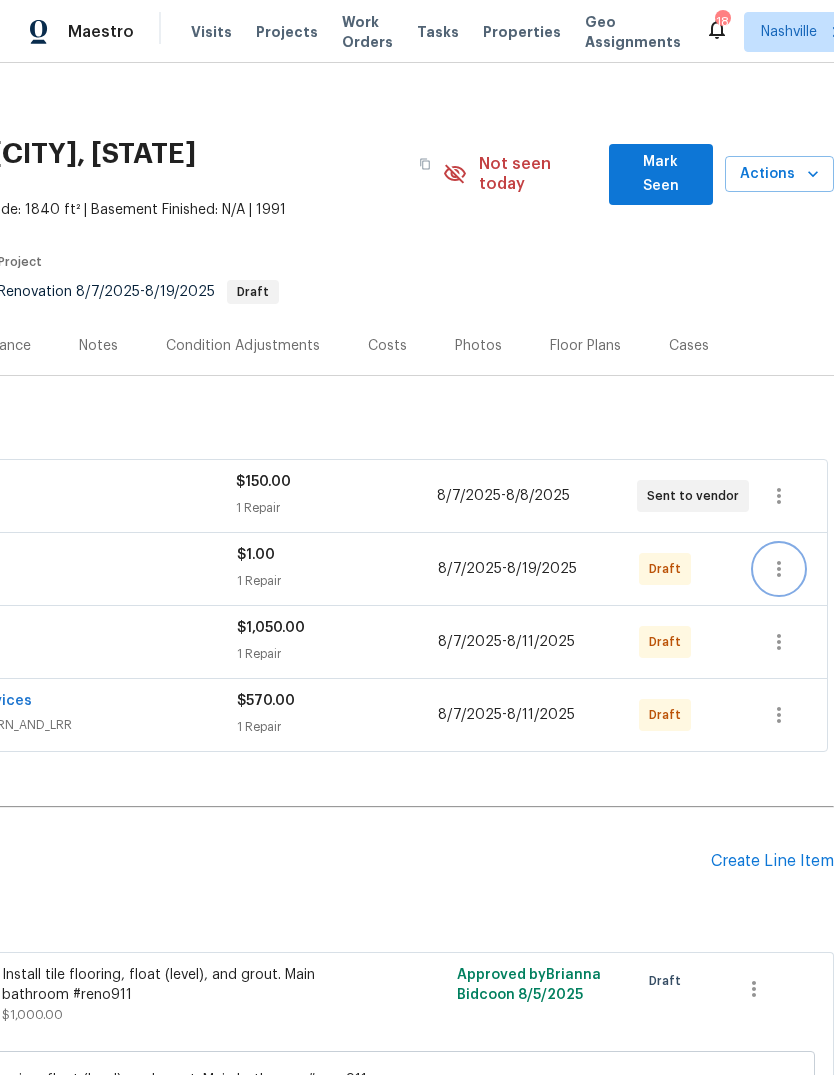 click 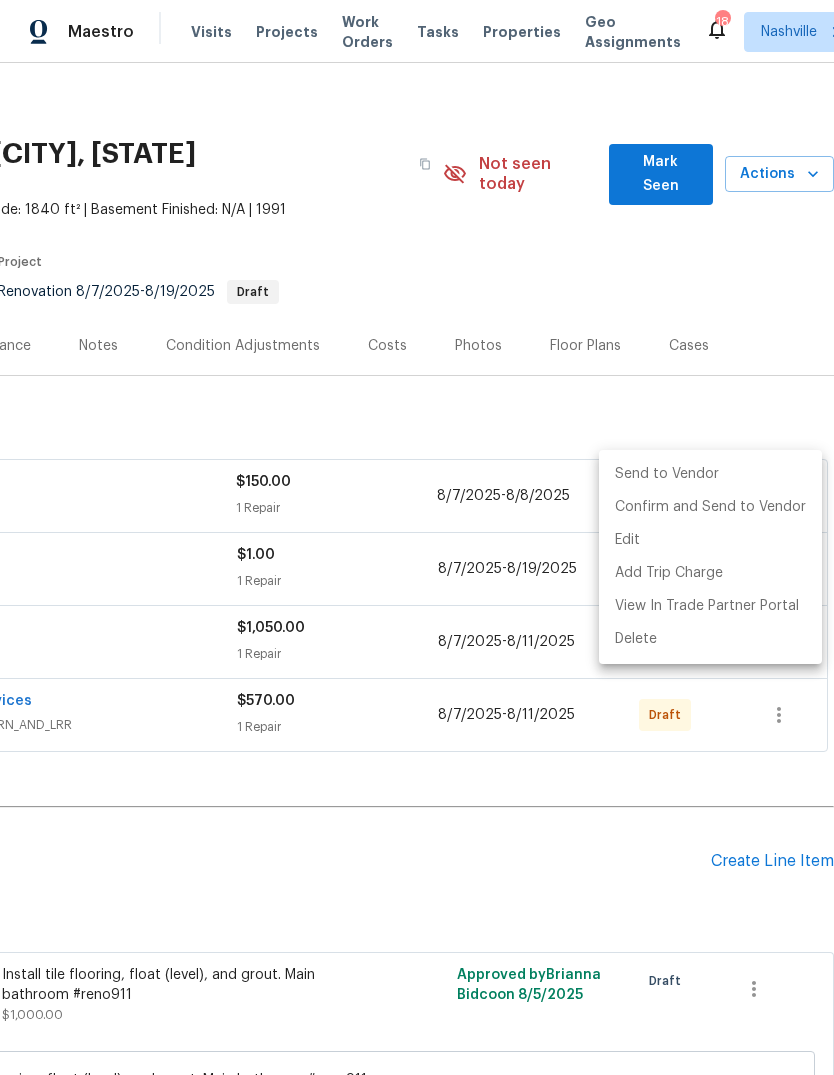 click on "Send to Vendor" at bounding box center (710, 474) 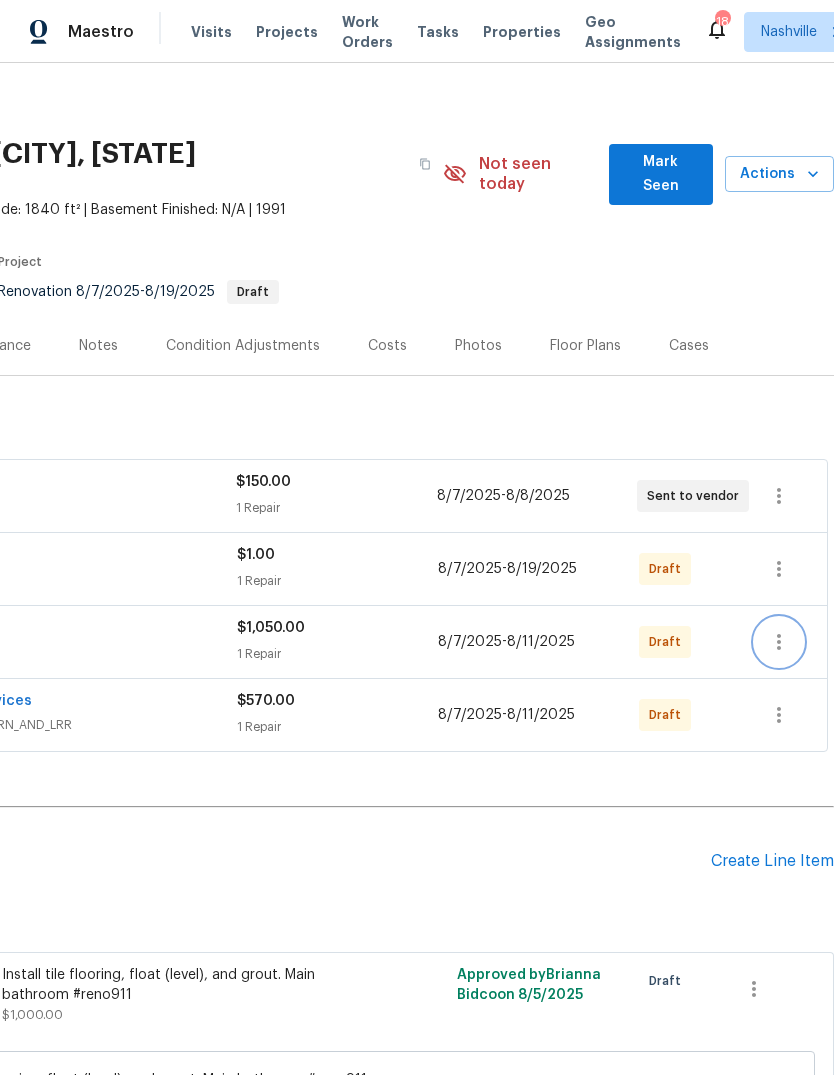 click 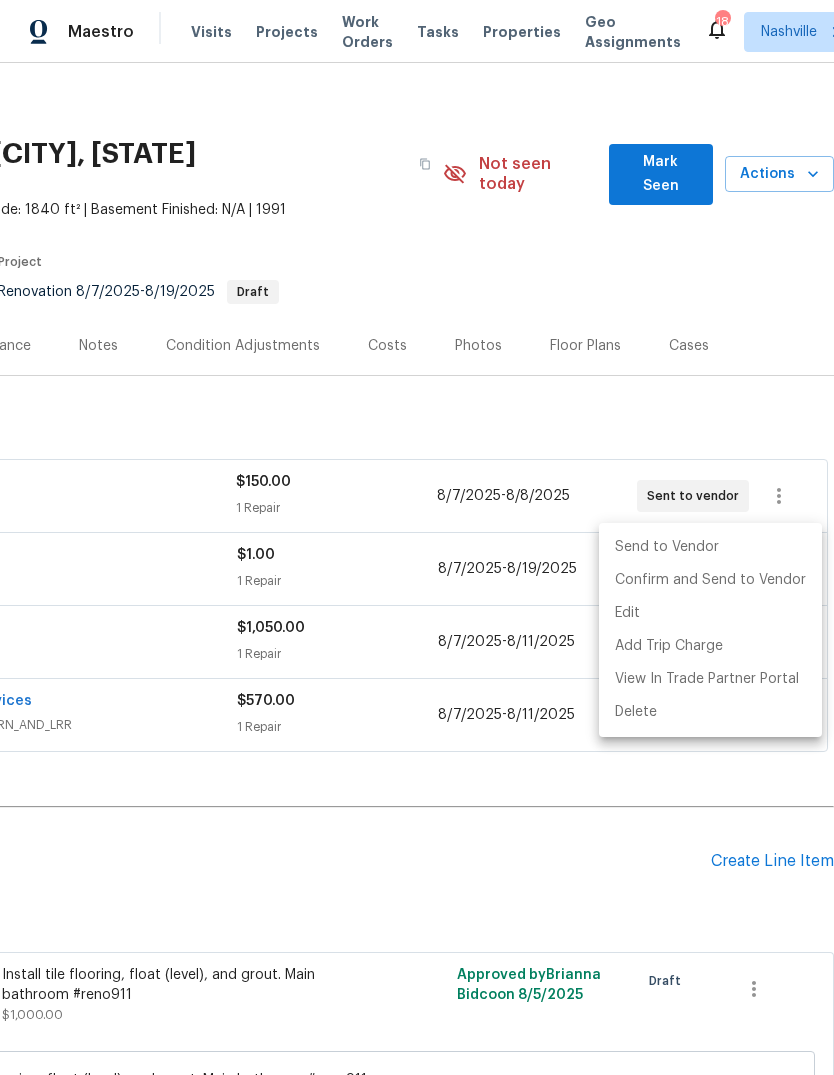 click on "Send to Vendor" at bounding box center [710, 547] 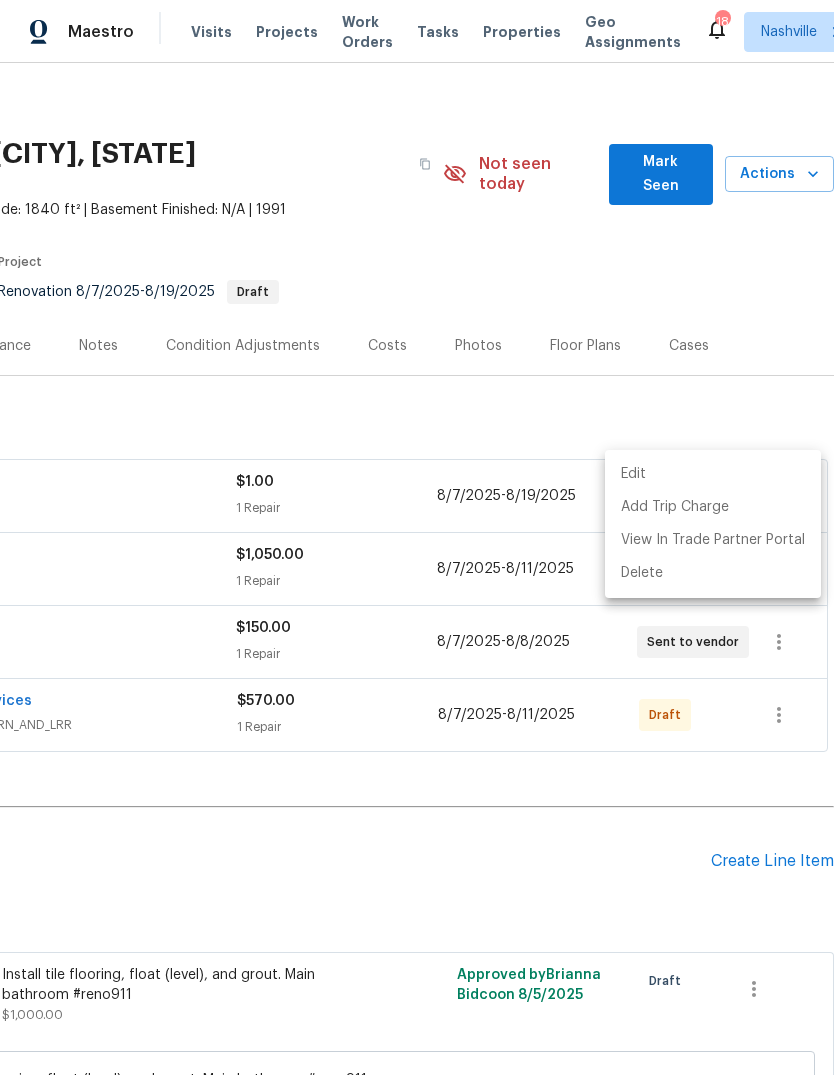 click at bounding box center [417, 537] 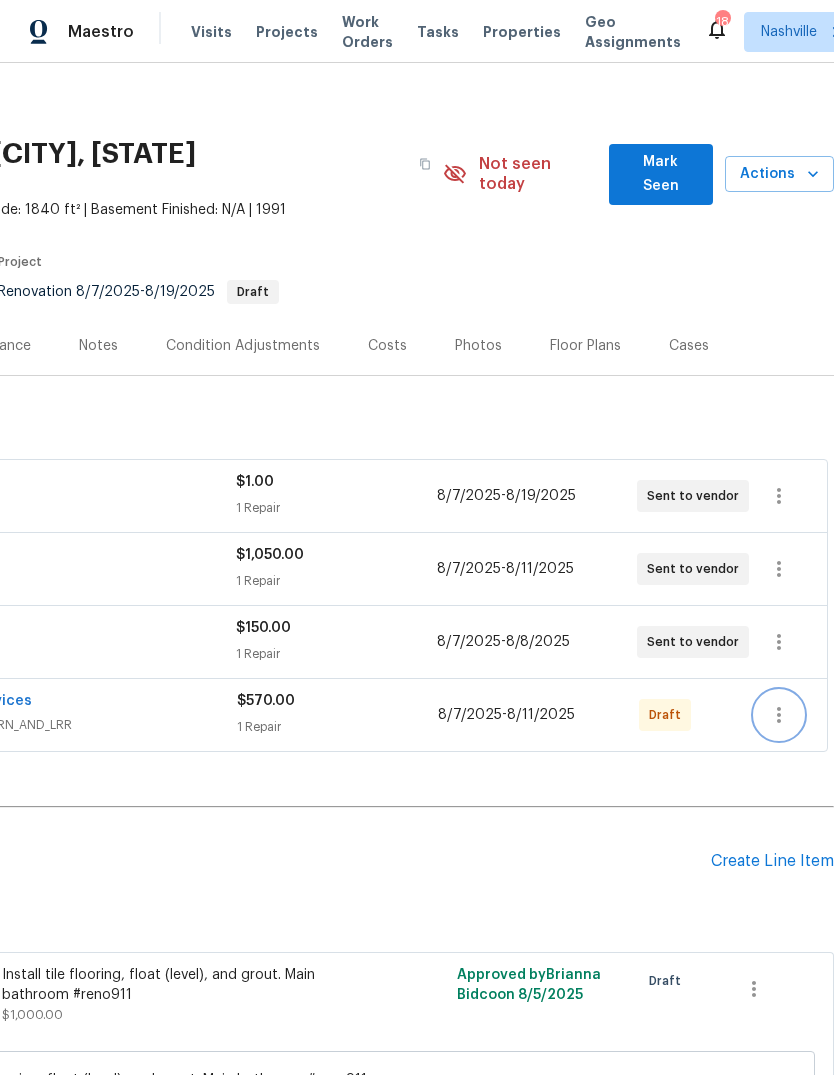 click 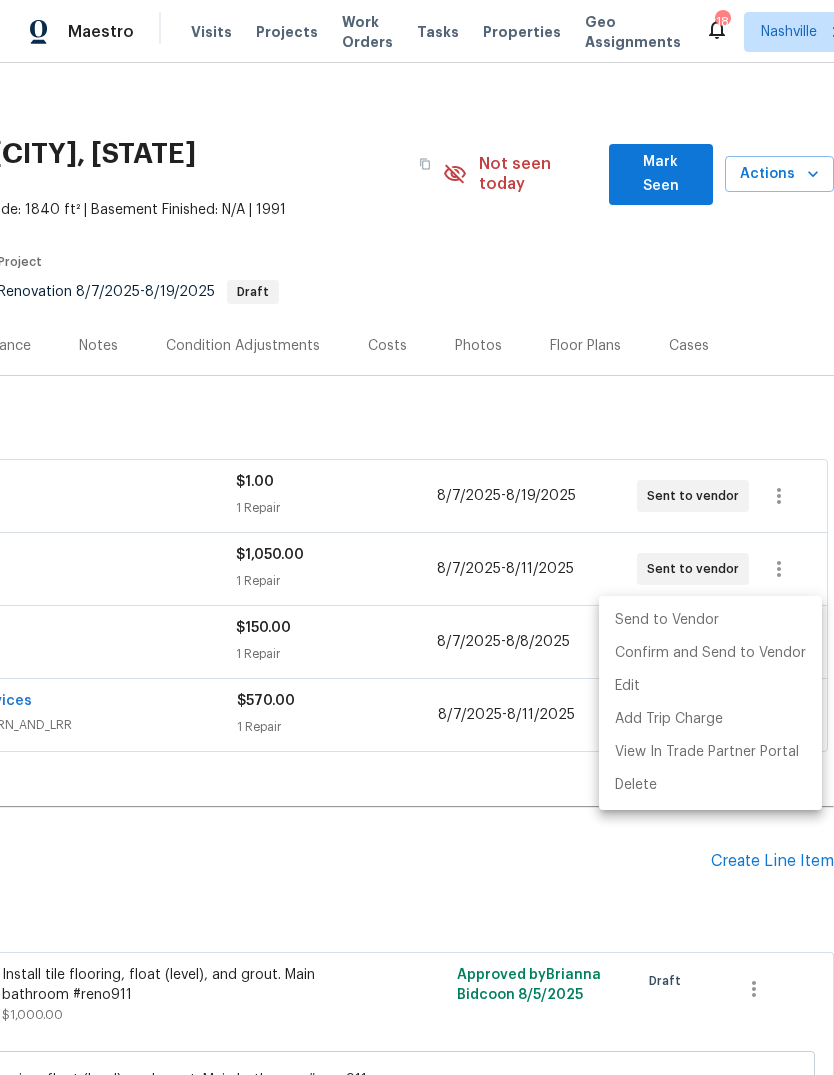 click on "Send to Vendor" at bounding box center [710, 620] 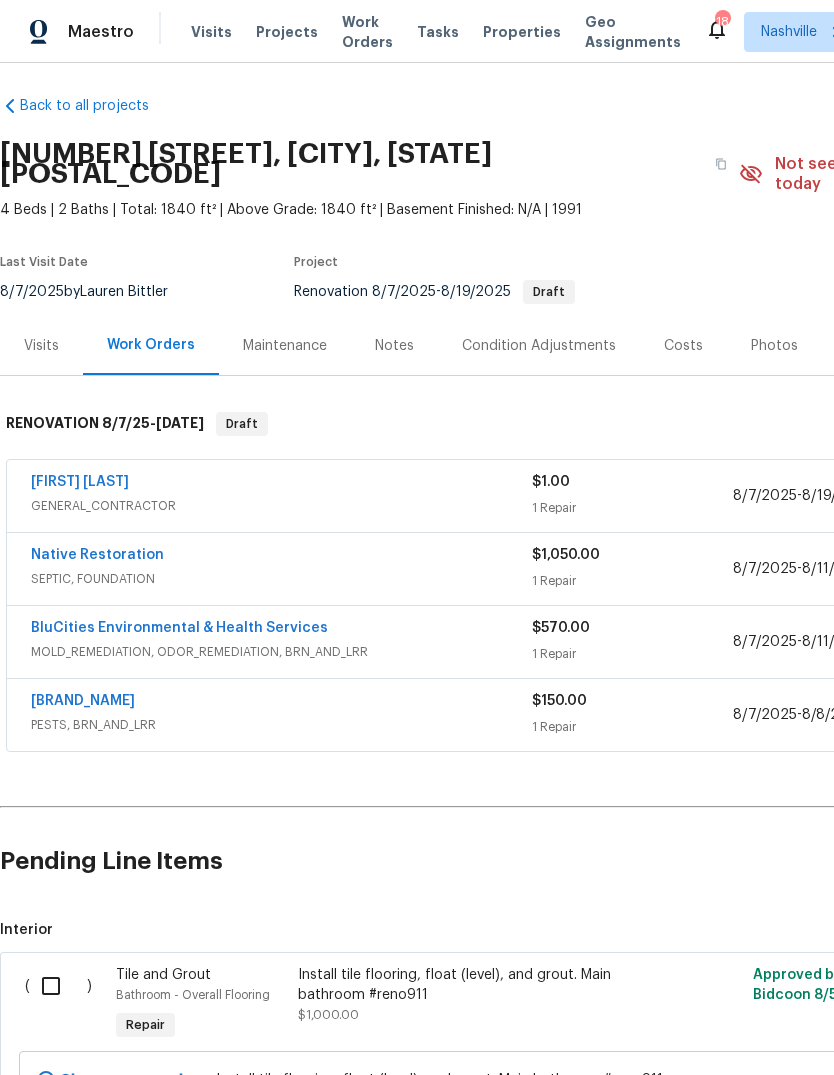scroll, scrollTop: 7, scrollLeft: 0, axis: vertical 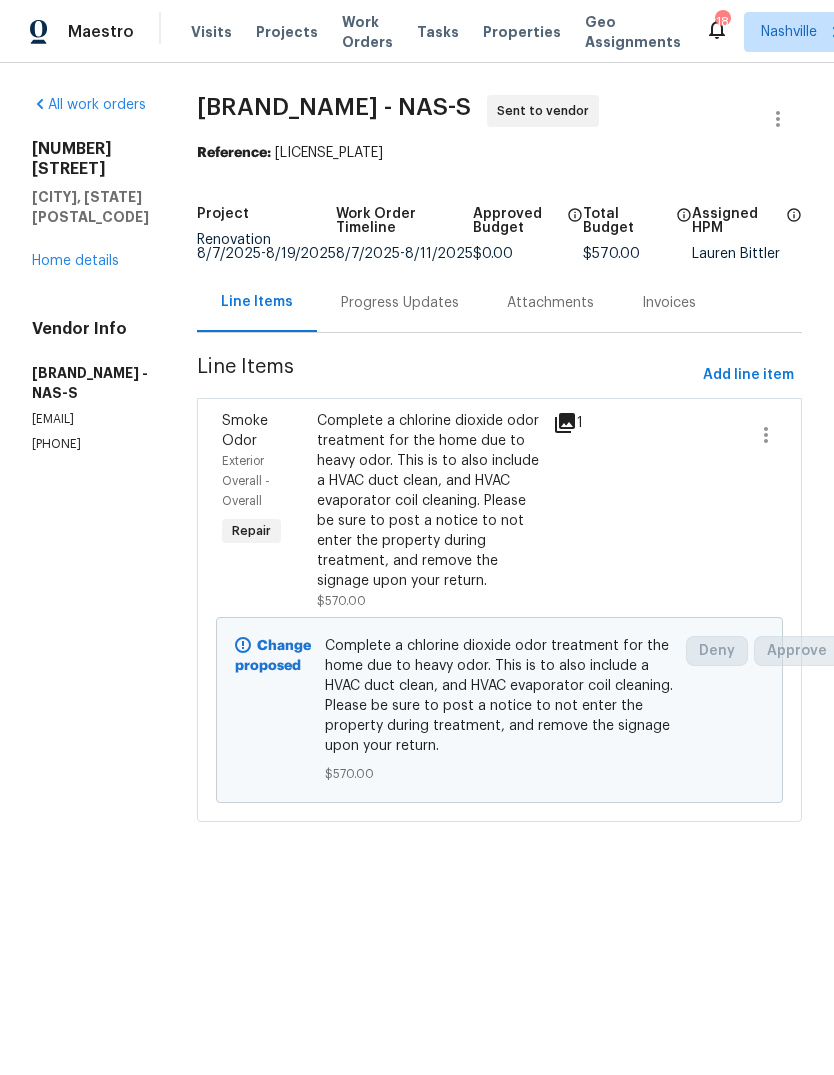 click on "Progress Updates" at bounding box center [400, 303] 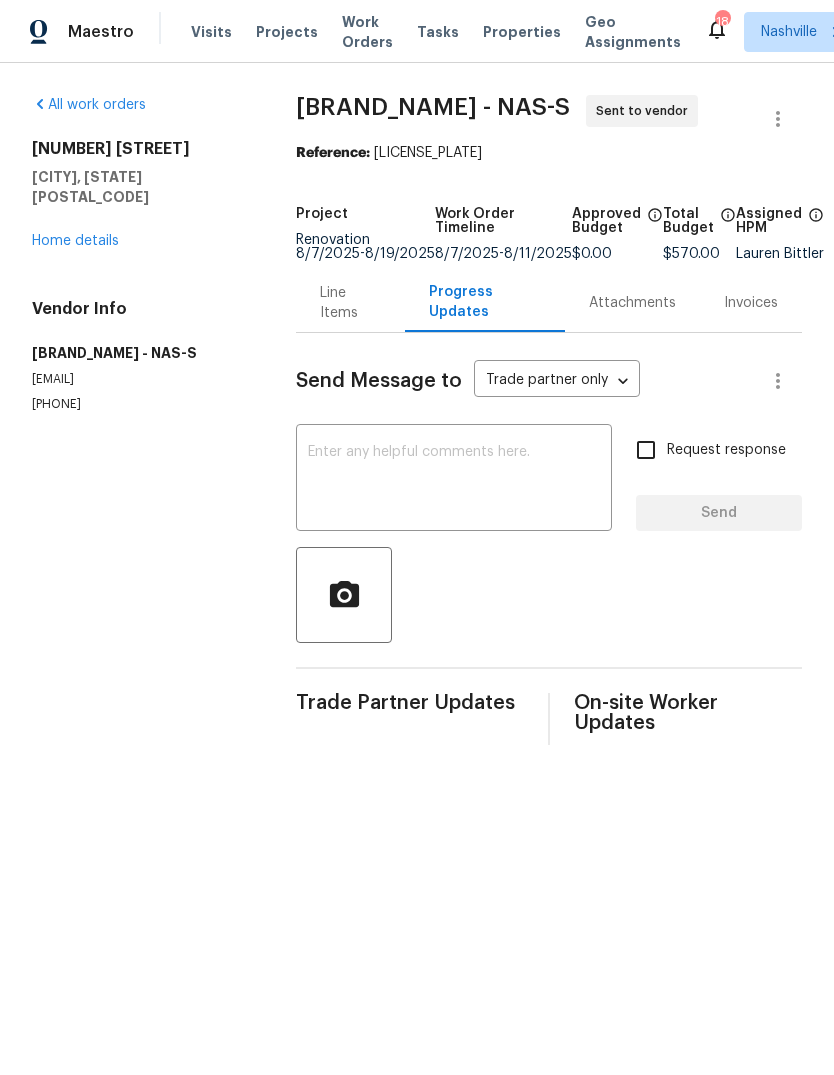 click at bounding box center (454, 480) 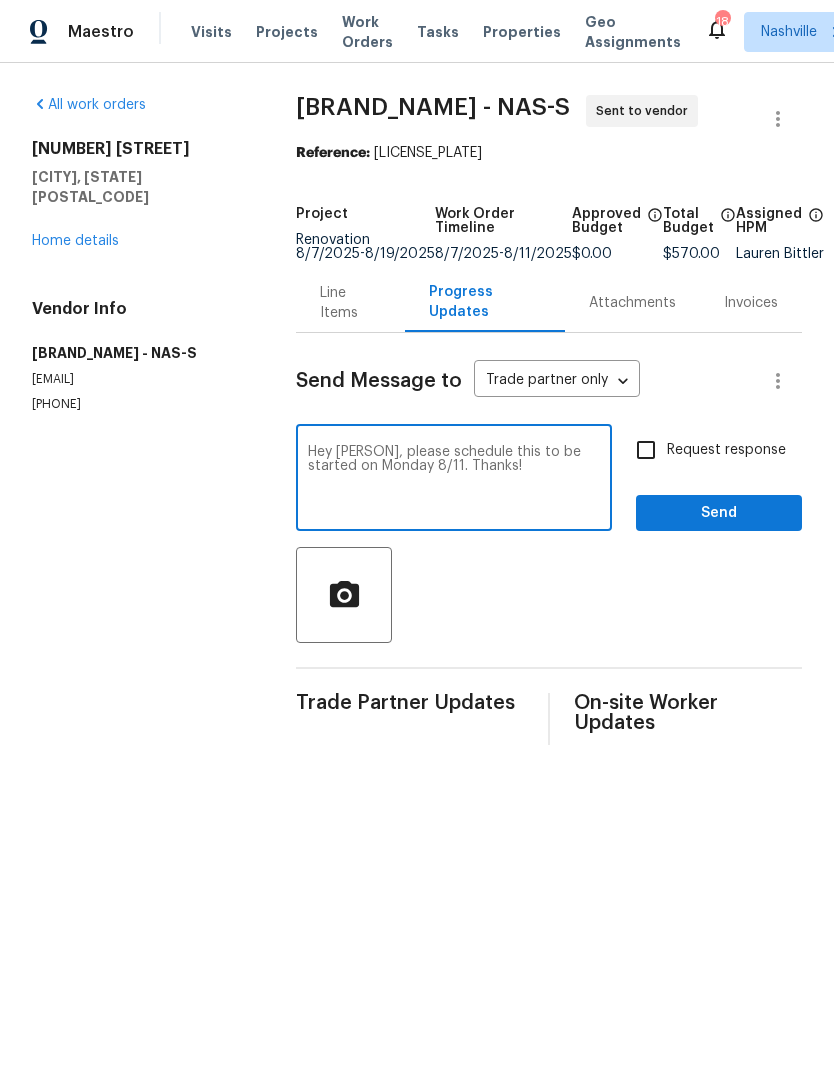 type on "Hey Matt, please schedule this to be started on Monday 8/11. Thanks!" 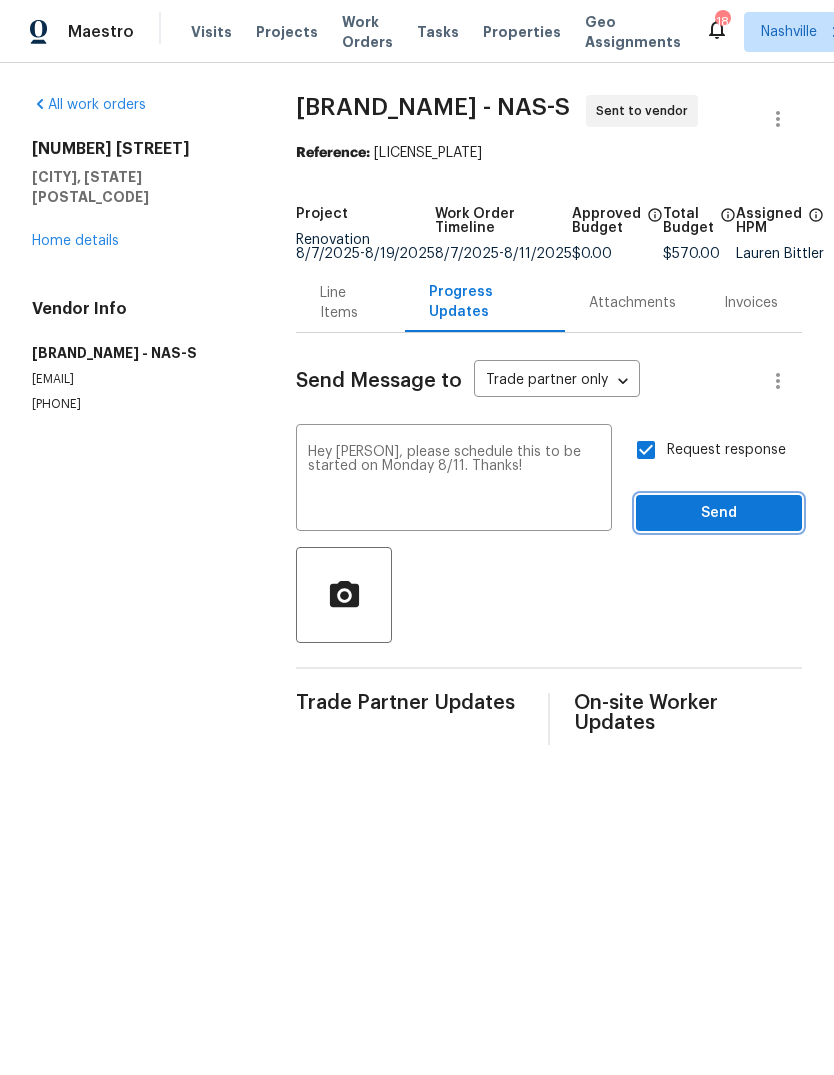 click on "Send" at bounding box center (719, 513) 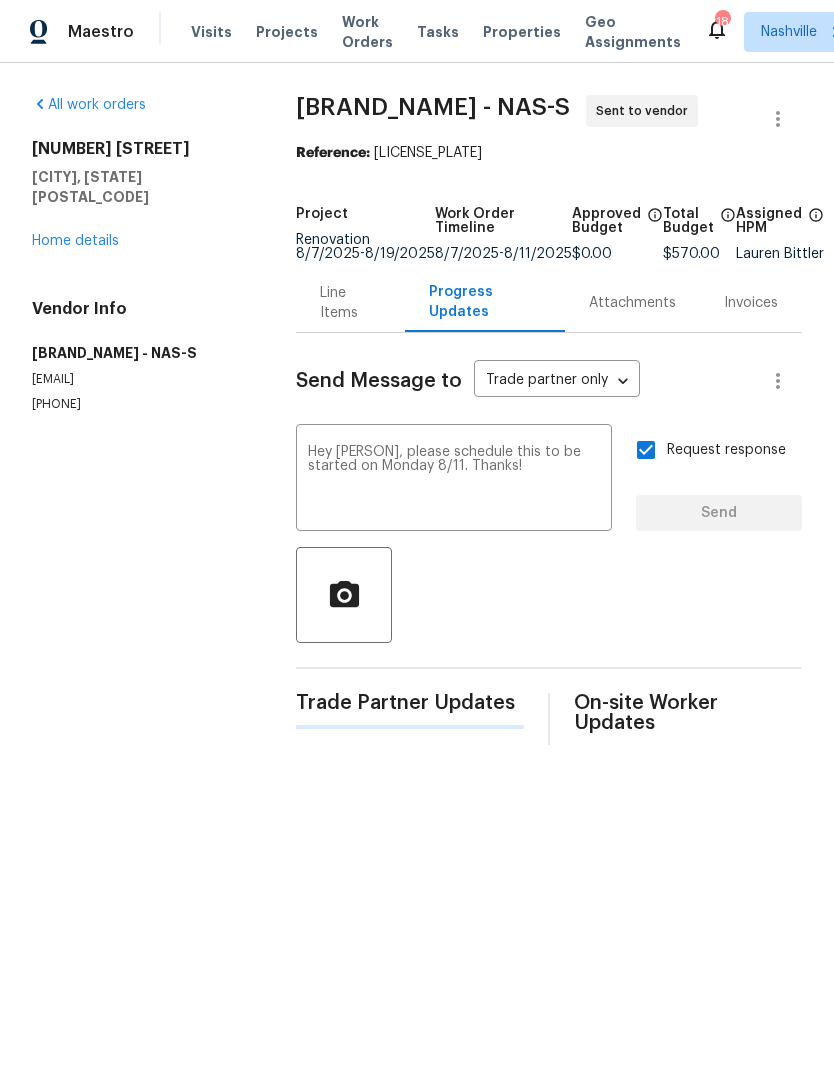 type 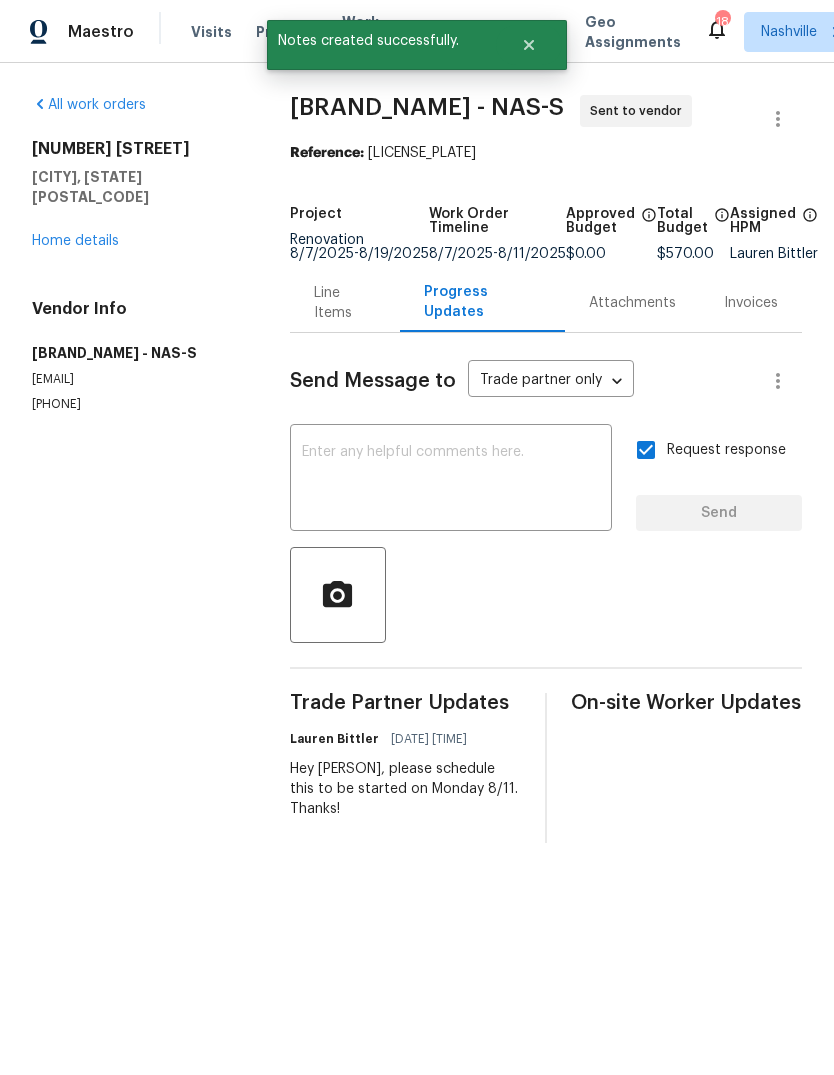 click on "Home details" at bounding box center [75, 241] 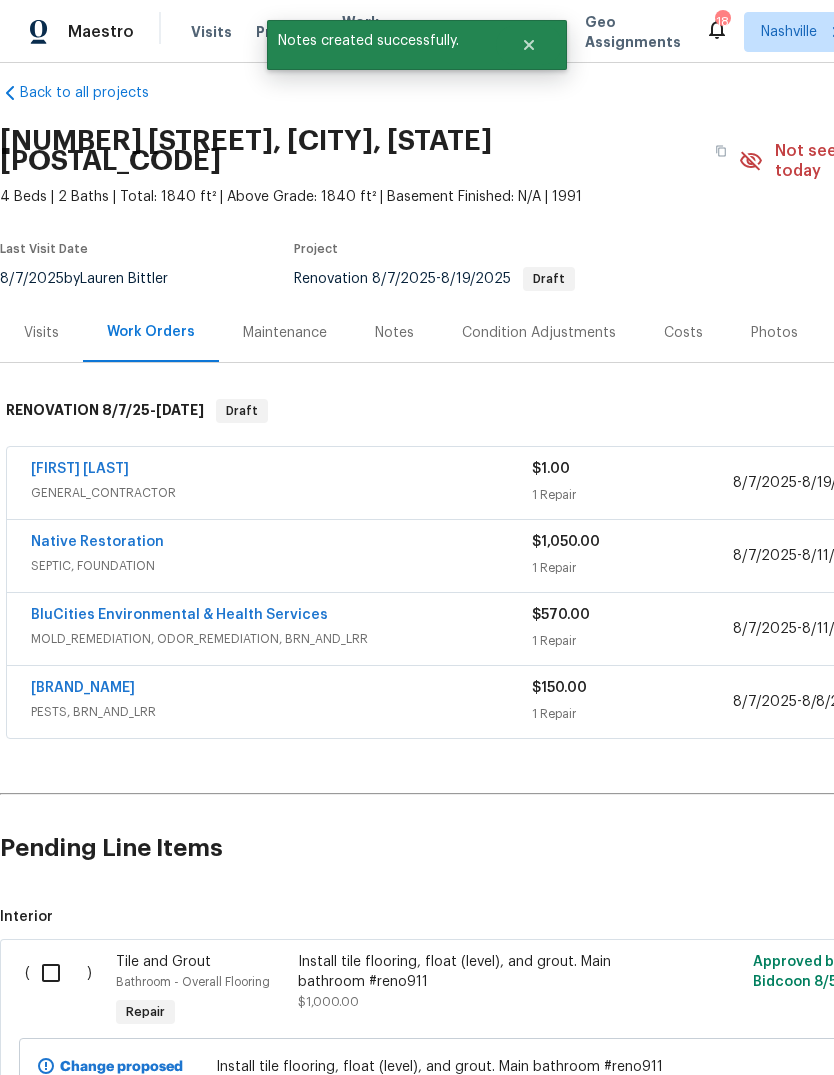 scroll, scrollTop: 20, scrollLeft: 0, axis: vertical 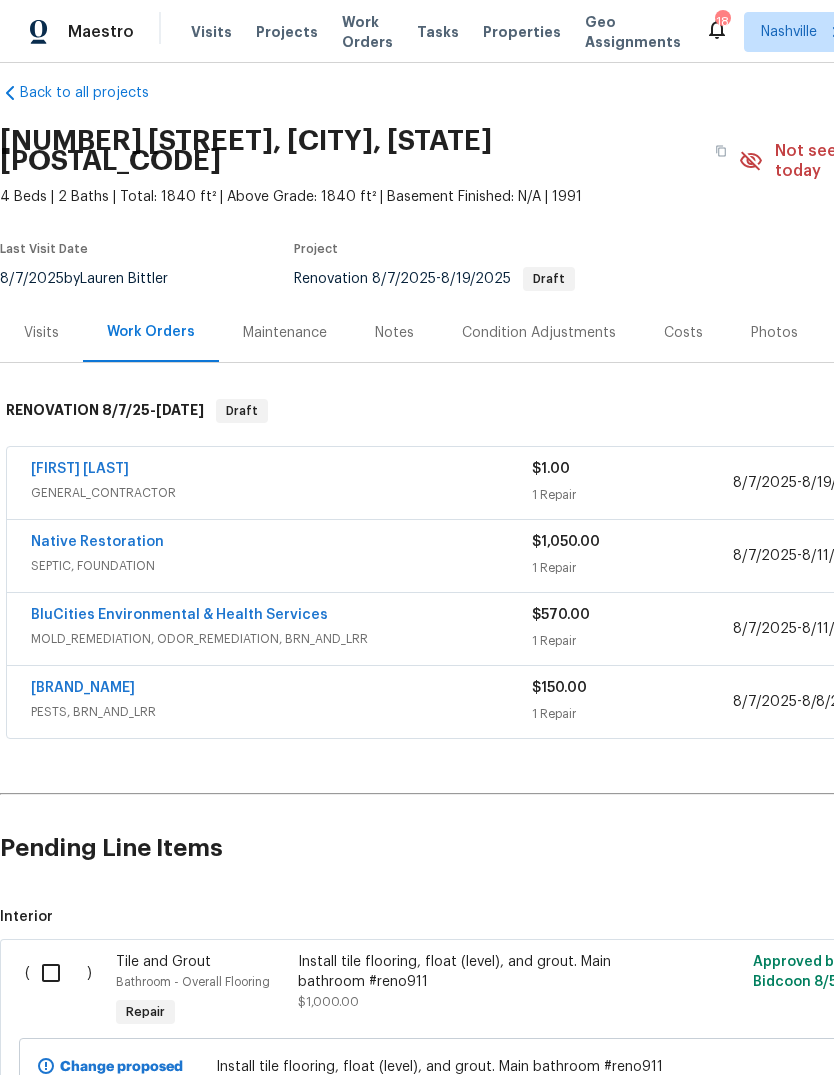 click on "Native Restoration" at bounding box center (97, 542) 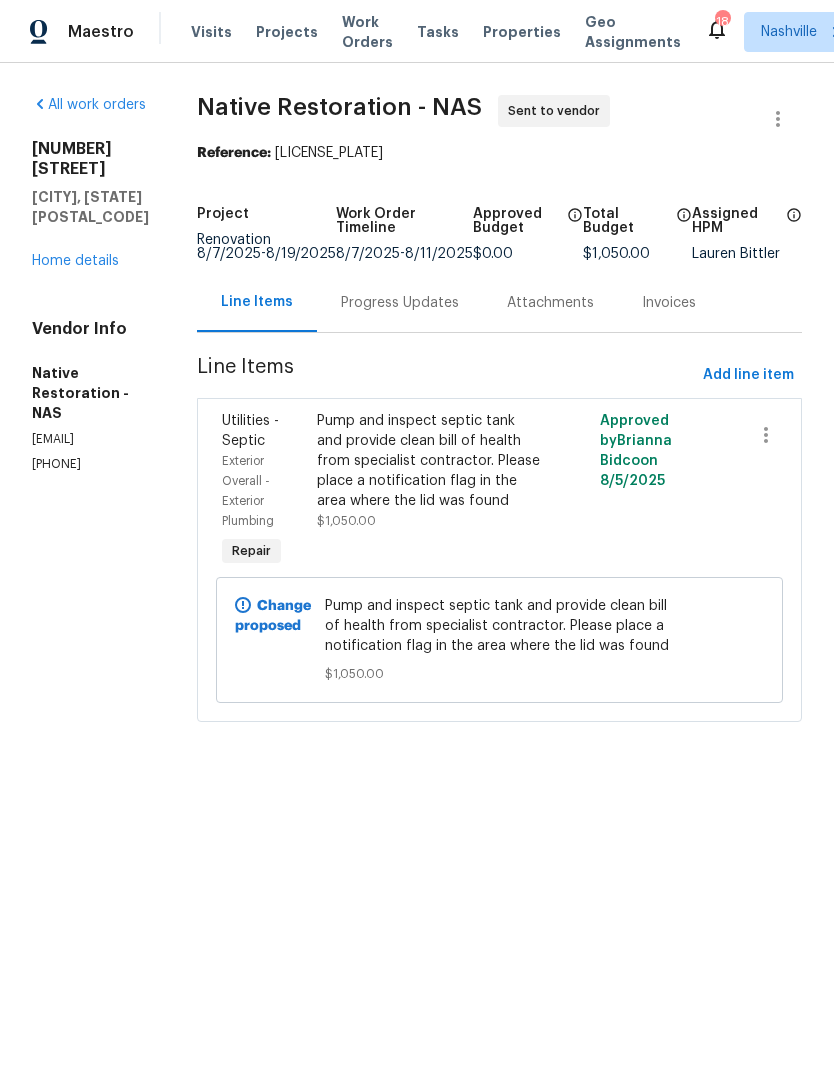 click on "Progress Updates" at bounding box center [400, 303] 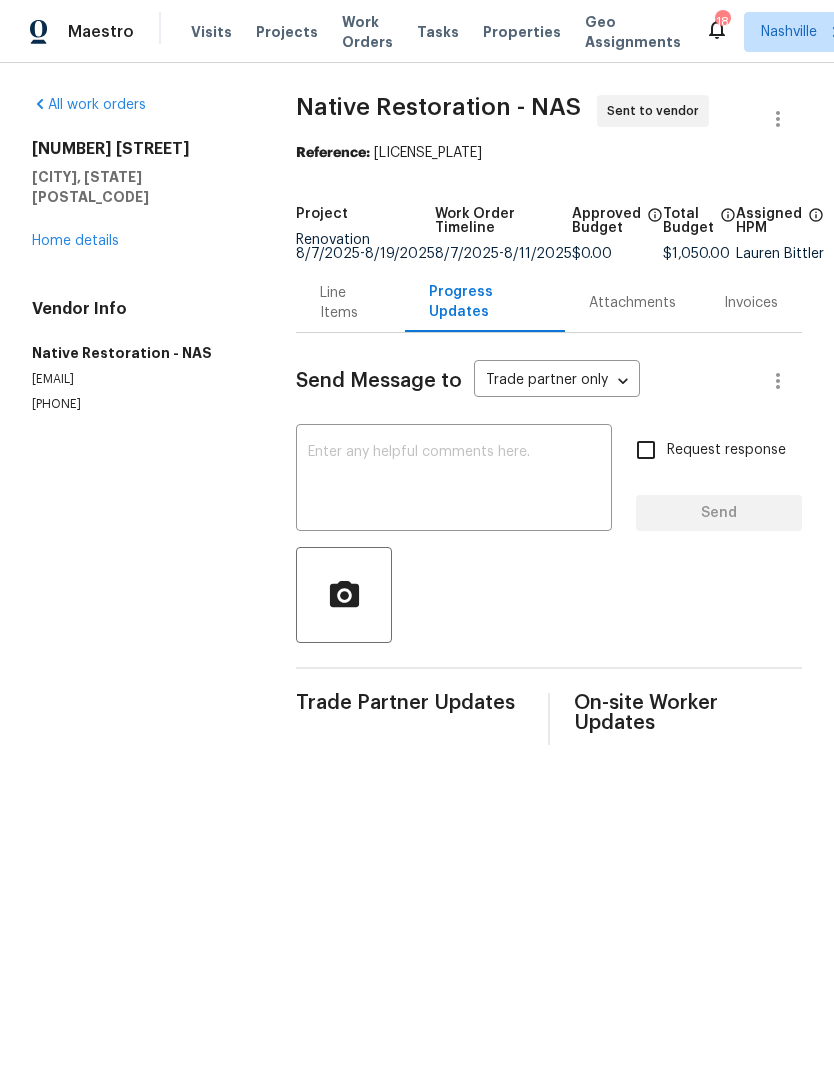 click at bounding box center (454, 480) 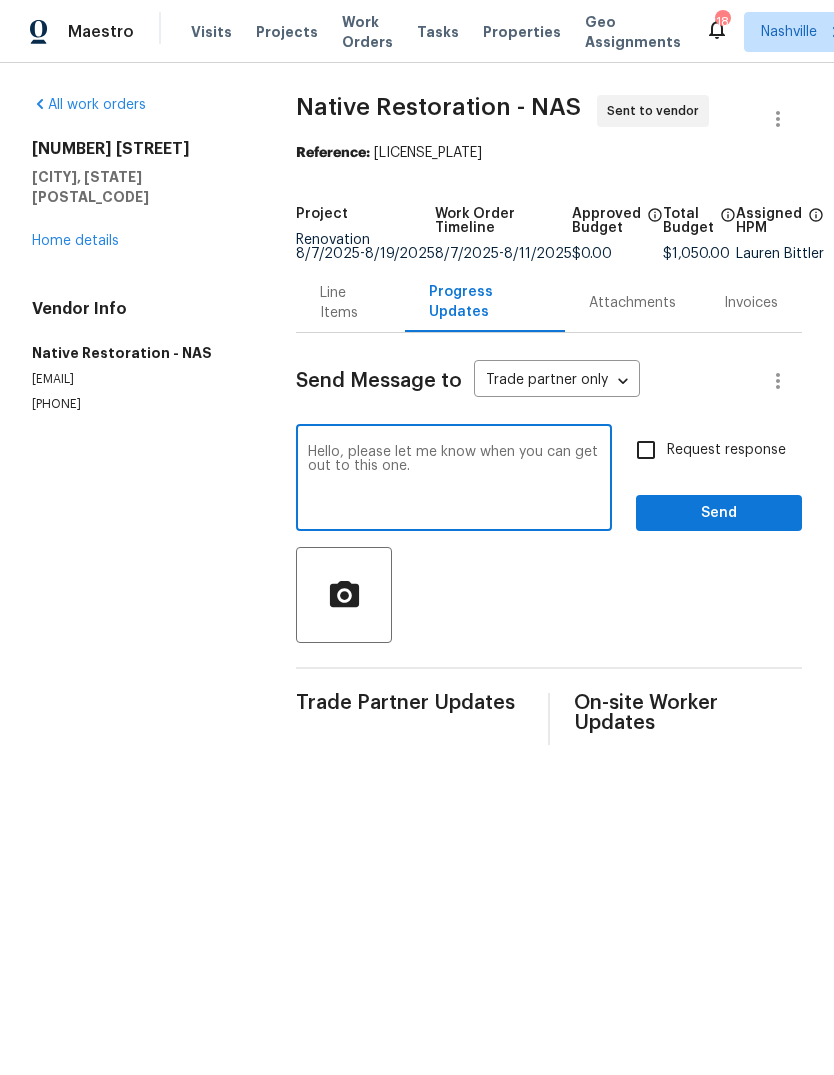 type on "Hello, please let me know when you can get out to this one." 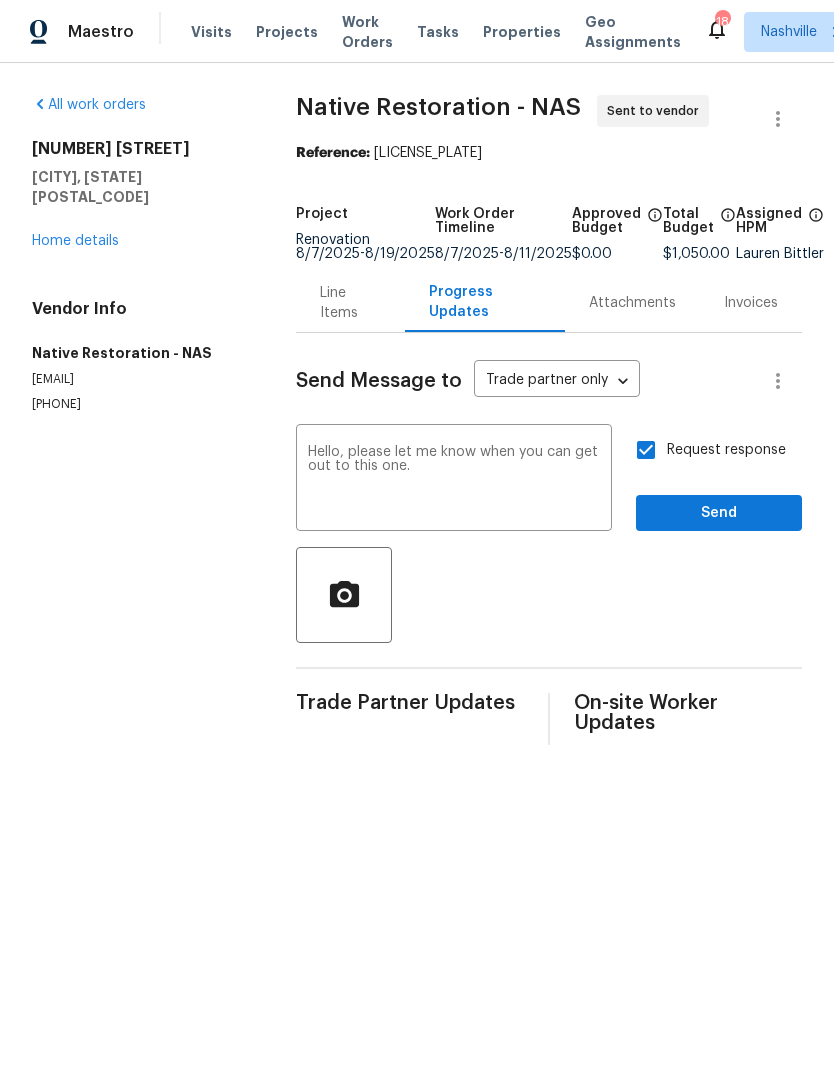 click on "Hello, please let me know when you can get out to this one." at bounding box center (454, 480) 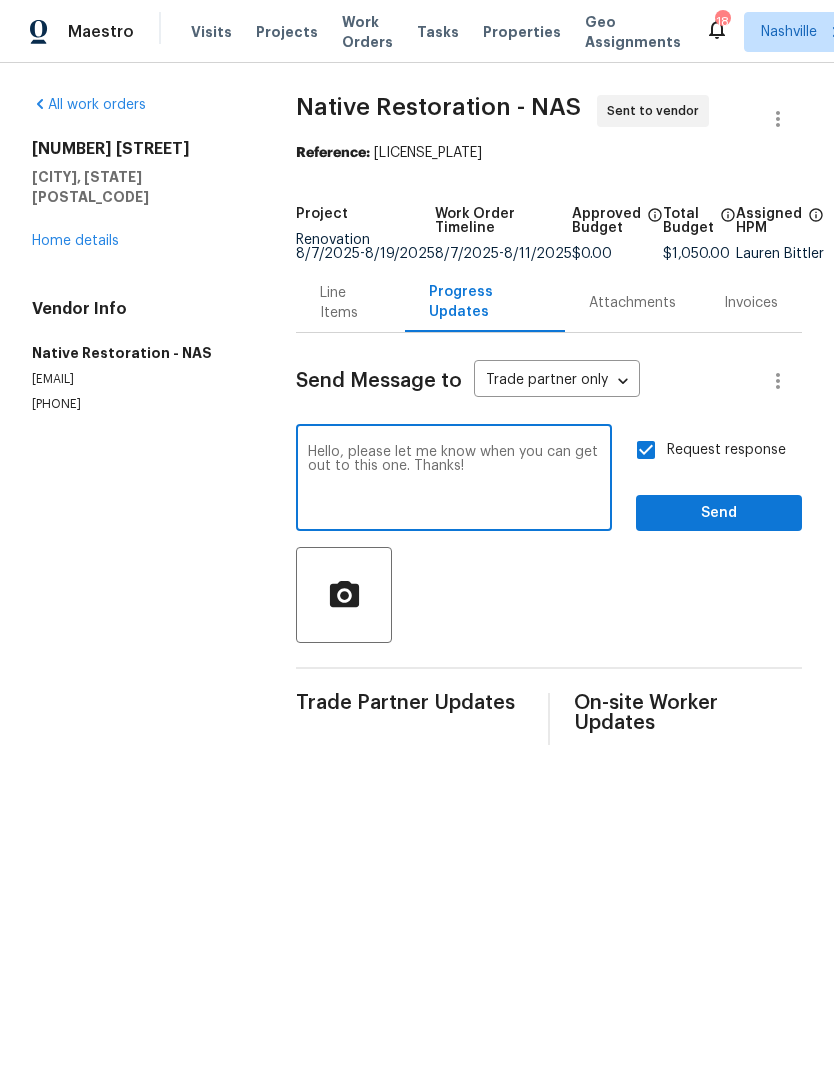 type on "Hello, please let me know when you can get out to this one. Thanks!" 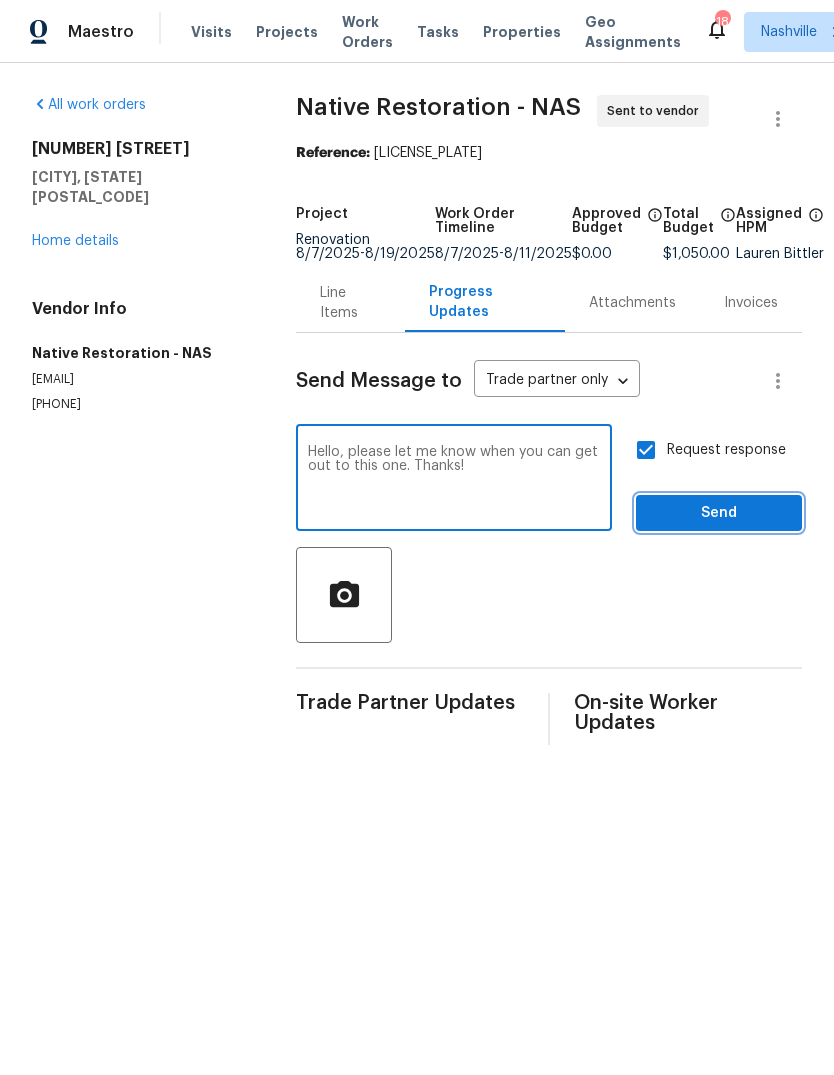 click on "Send" at bounding box center [719, 513] 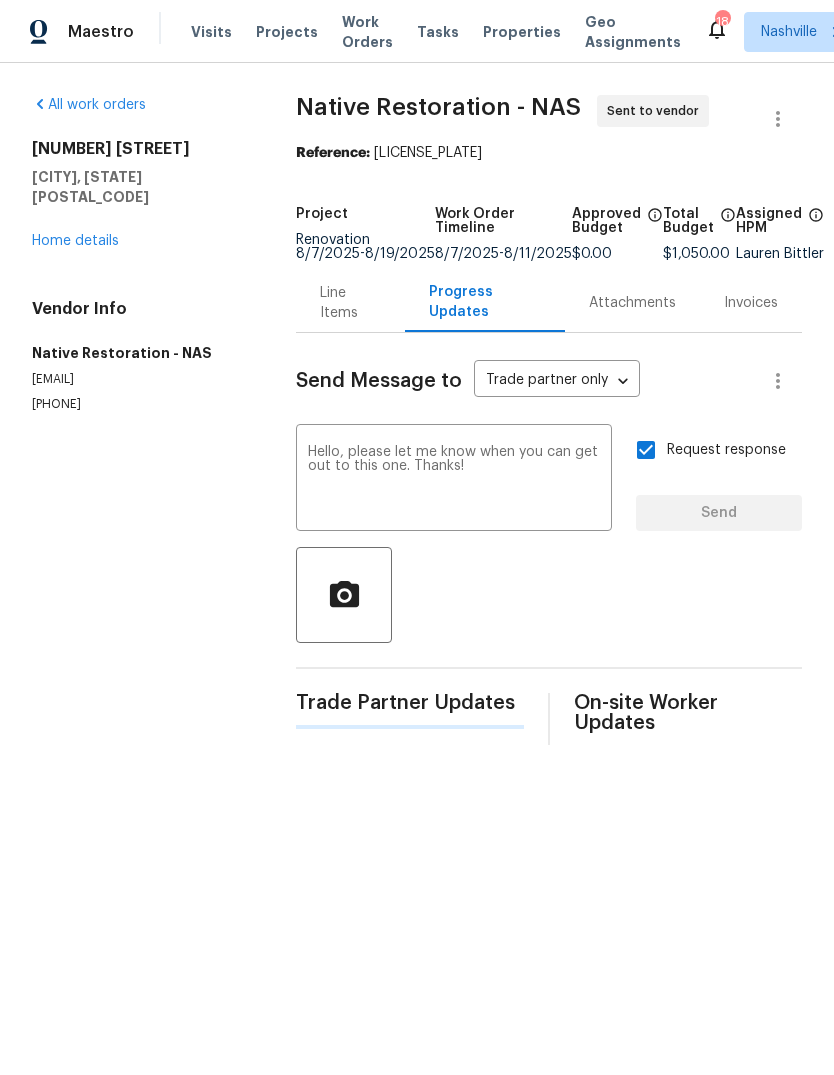 type 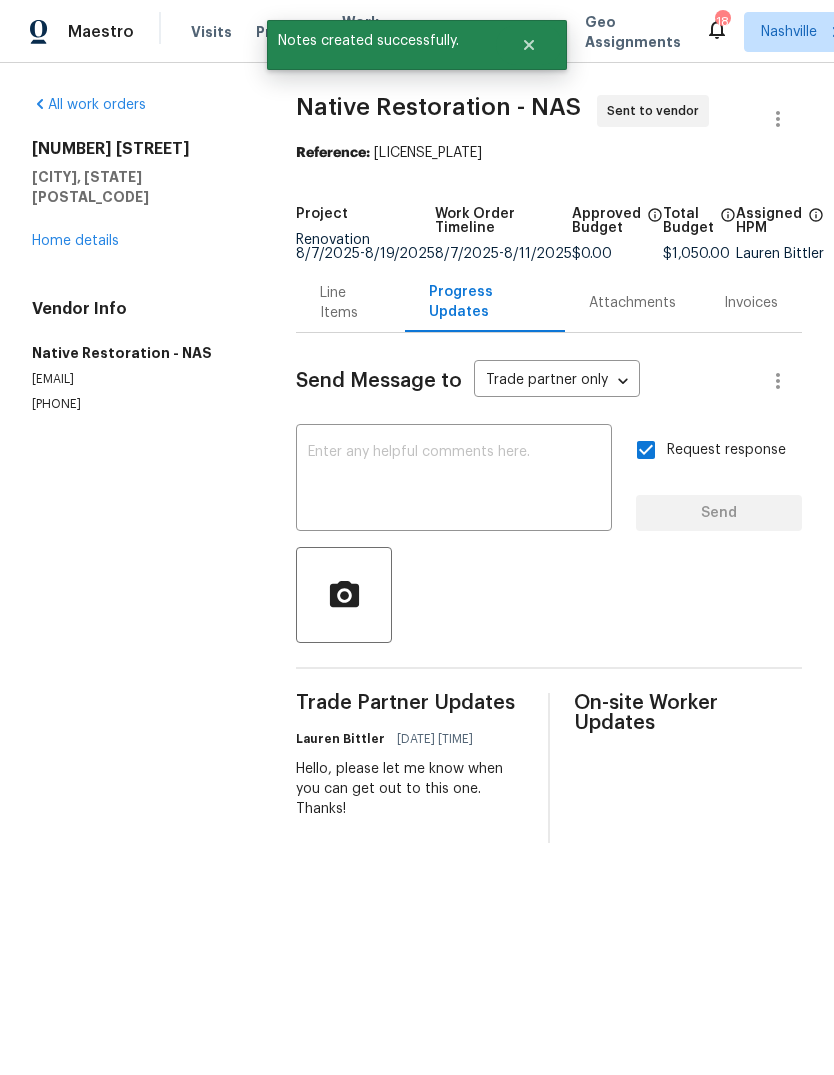 click on "Home details" at bounding box center [75, 241] 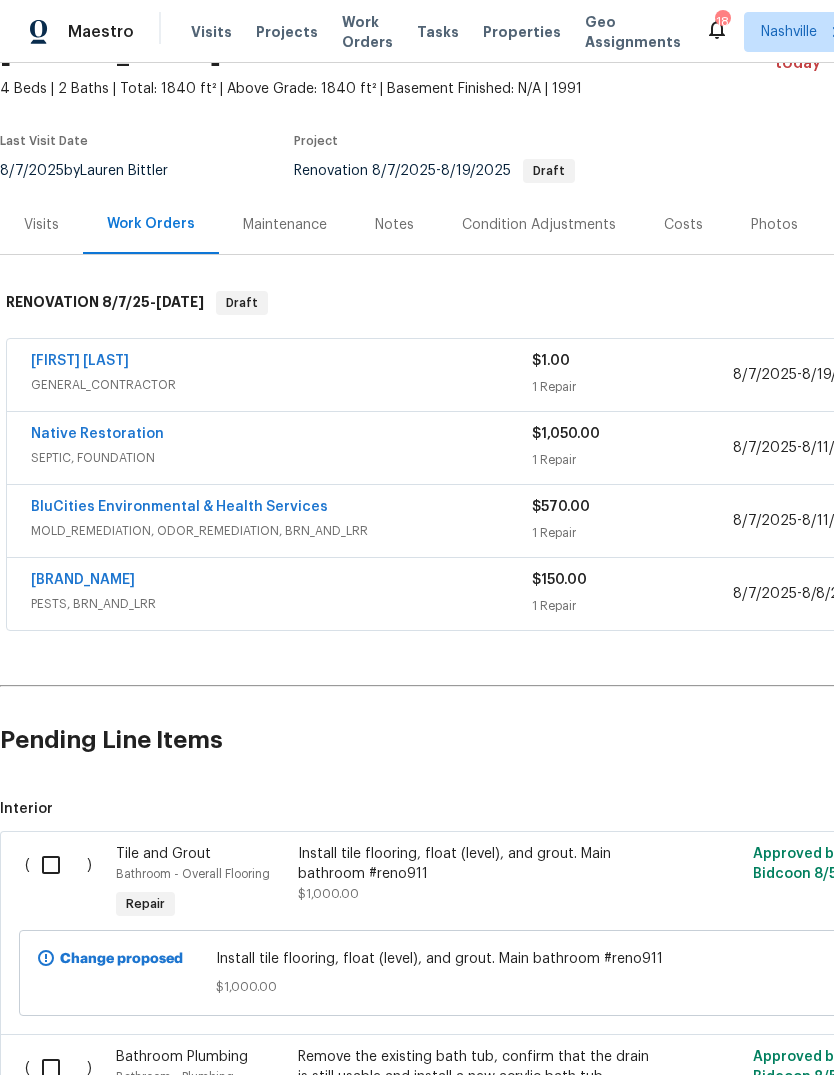 scroll, scrollTop: 131, scrollLeft: 0, axis: vertical 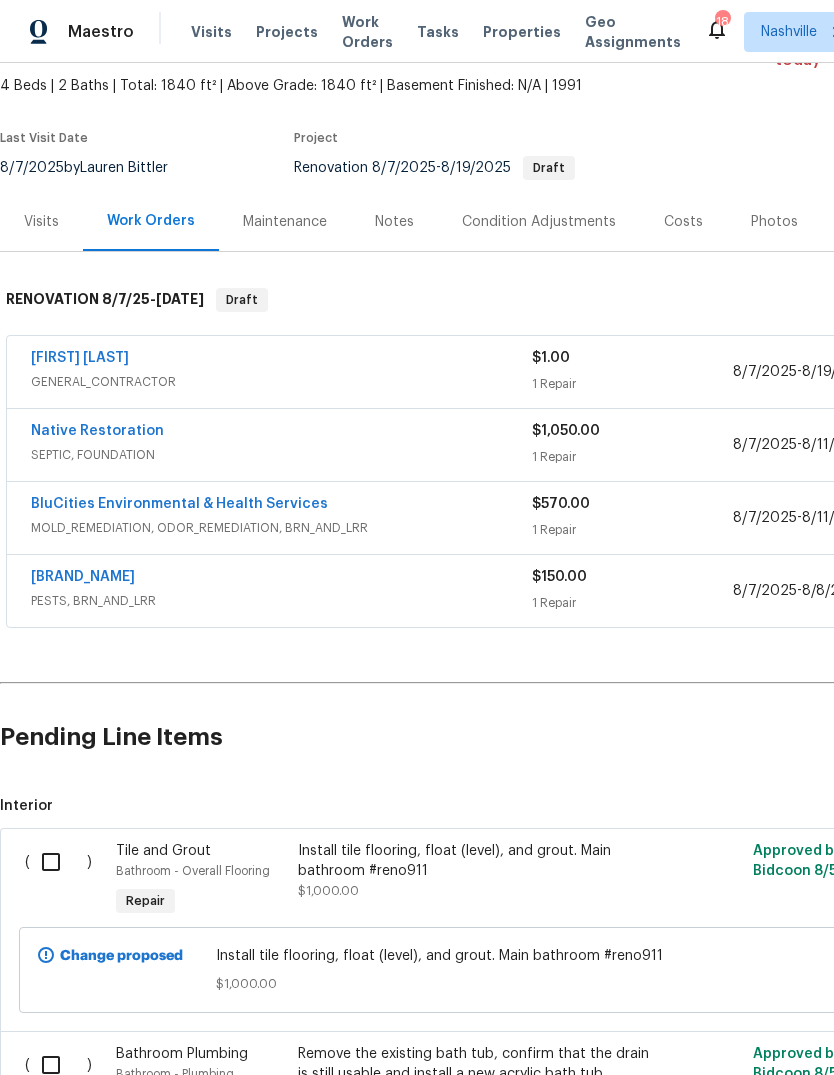 click on "Notes" at bounding box center (394, 222) 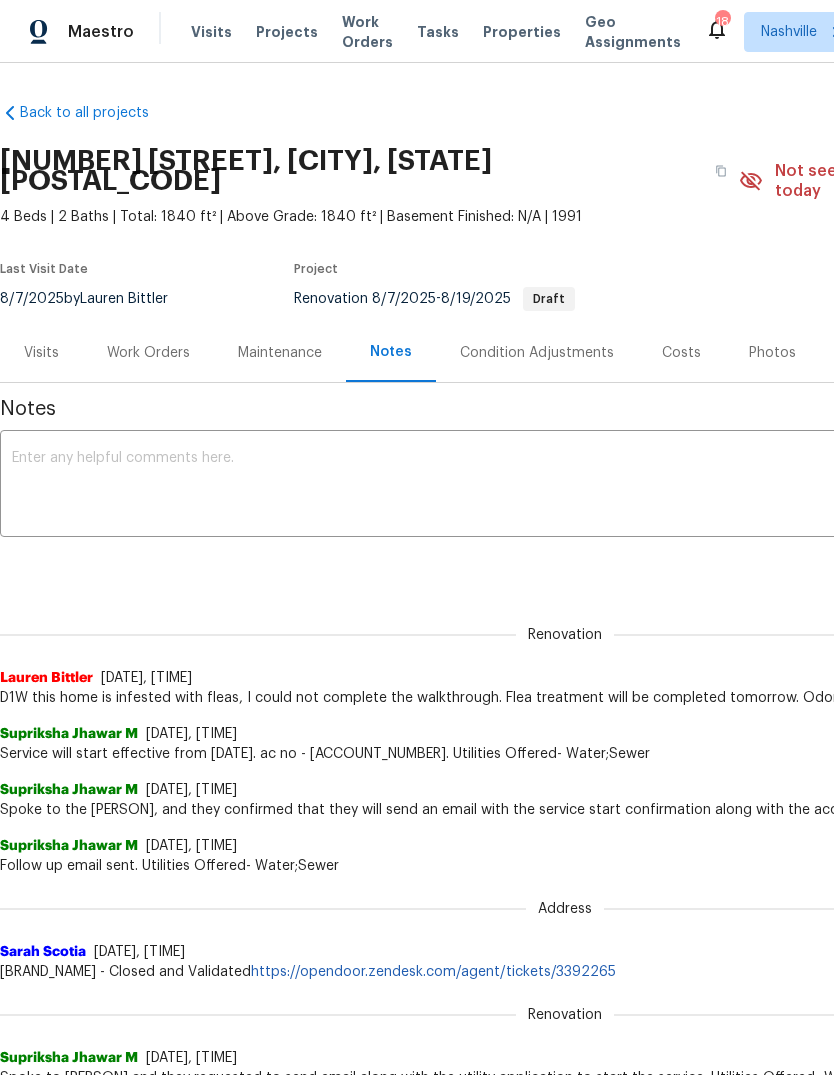 scroll, scrollTop: 0, scrollLeft: 0, axis: both 